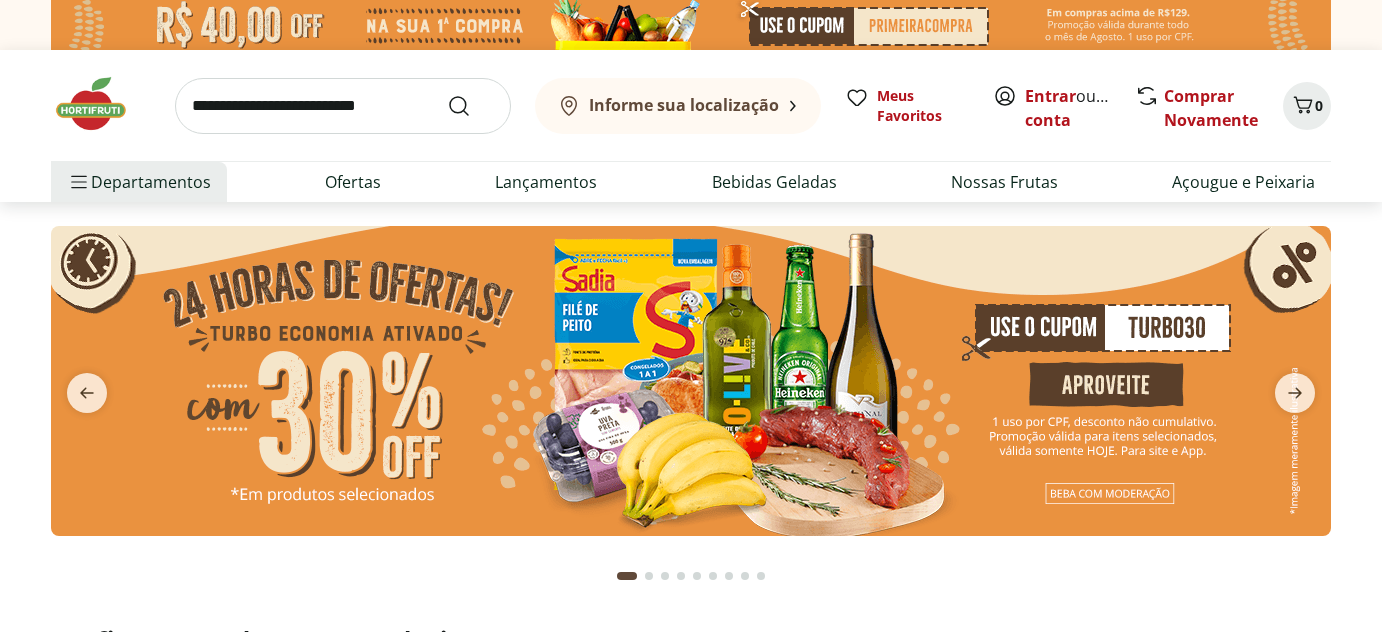 scroll, scrollTop: 0, scrollLeft: 0, axis: both 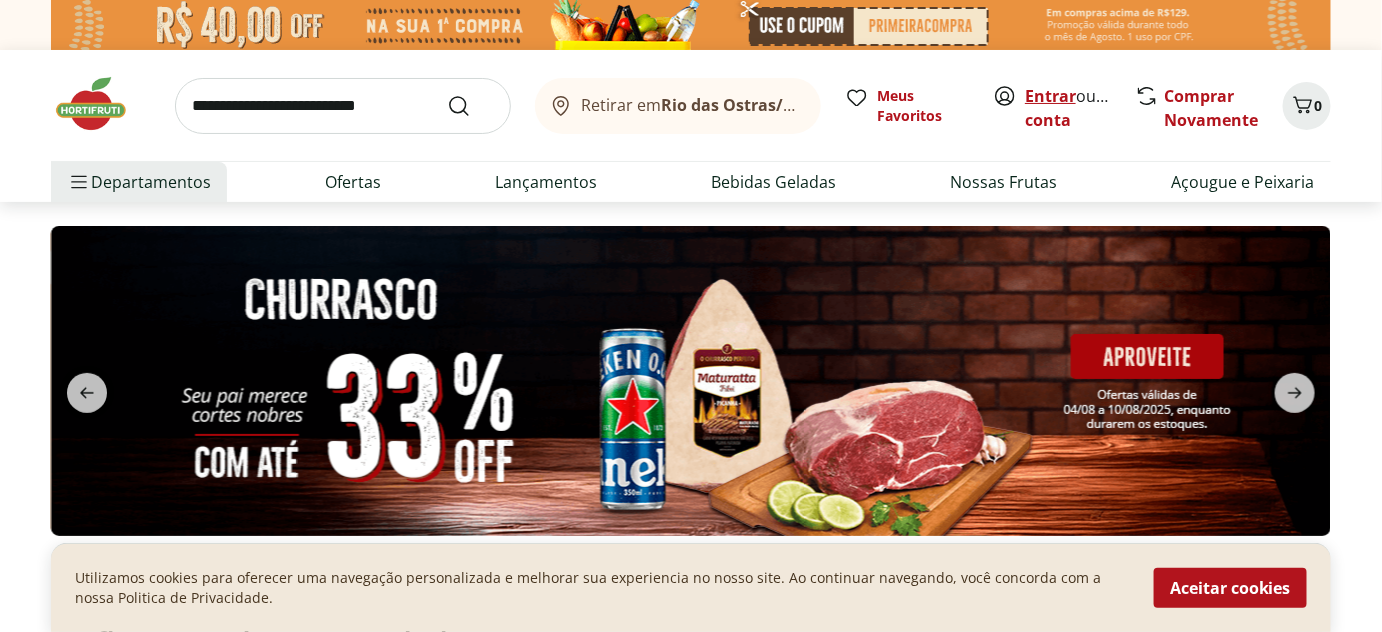 click on "Entrar" at bounding box center [1050, 96] 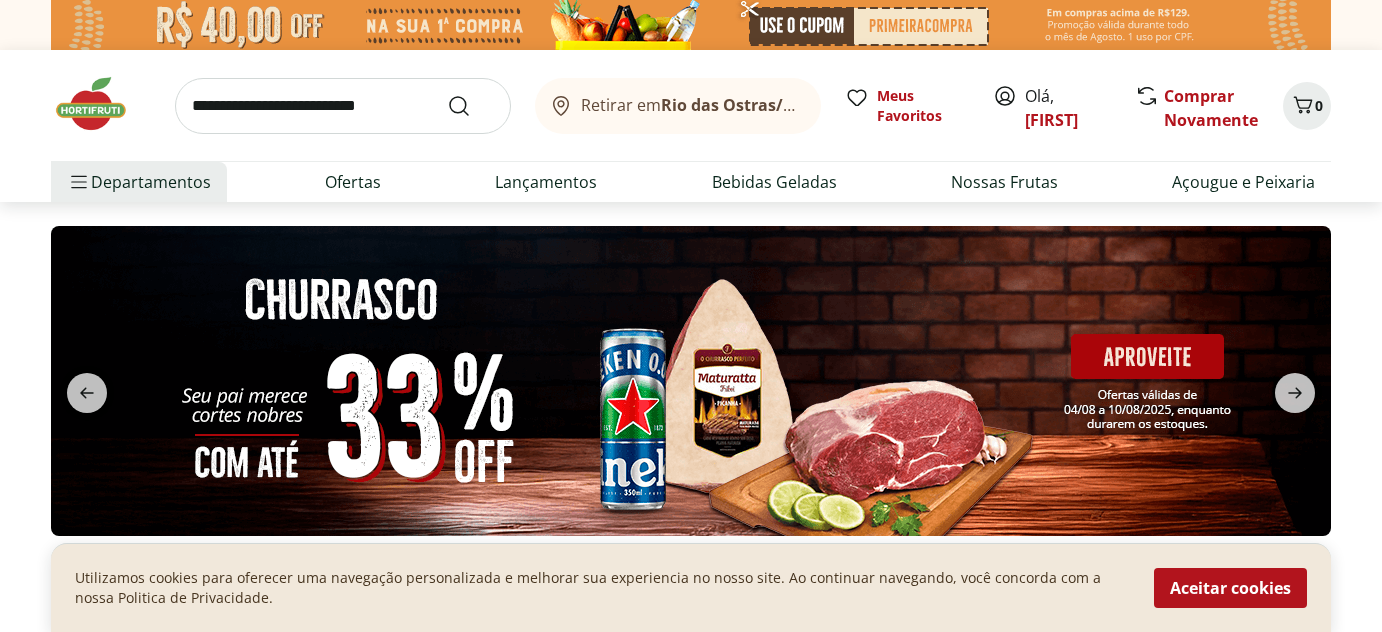 scroll, scrollTop: 0, scrollLeft: 0, axis: both 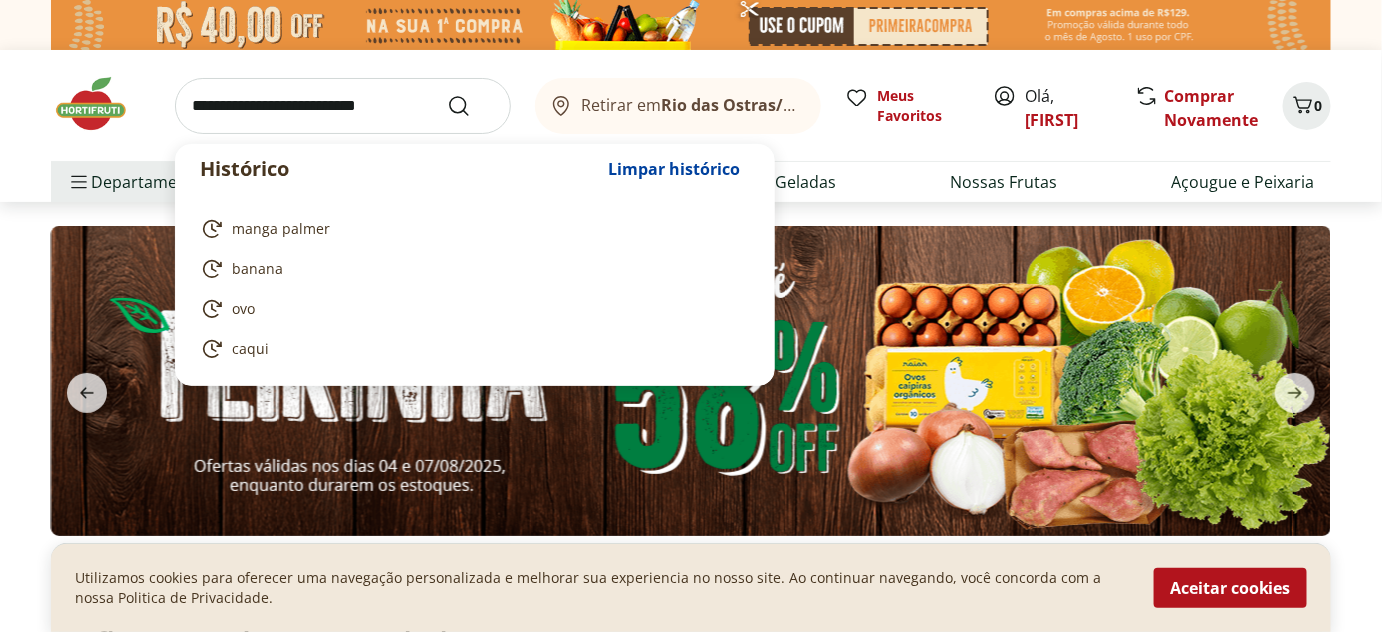 click at bounding box center [343, 106] 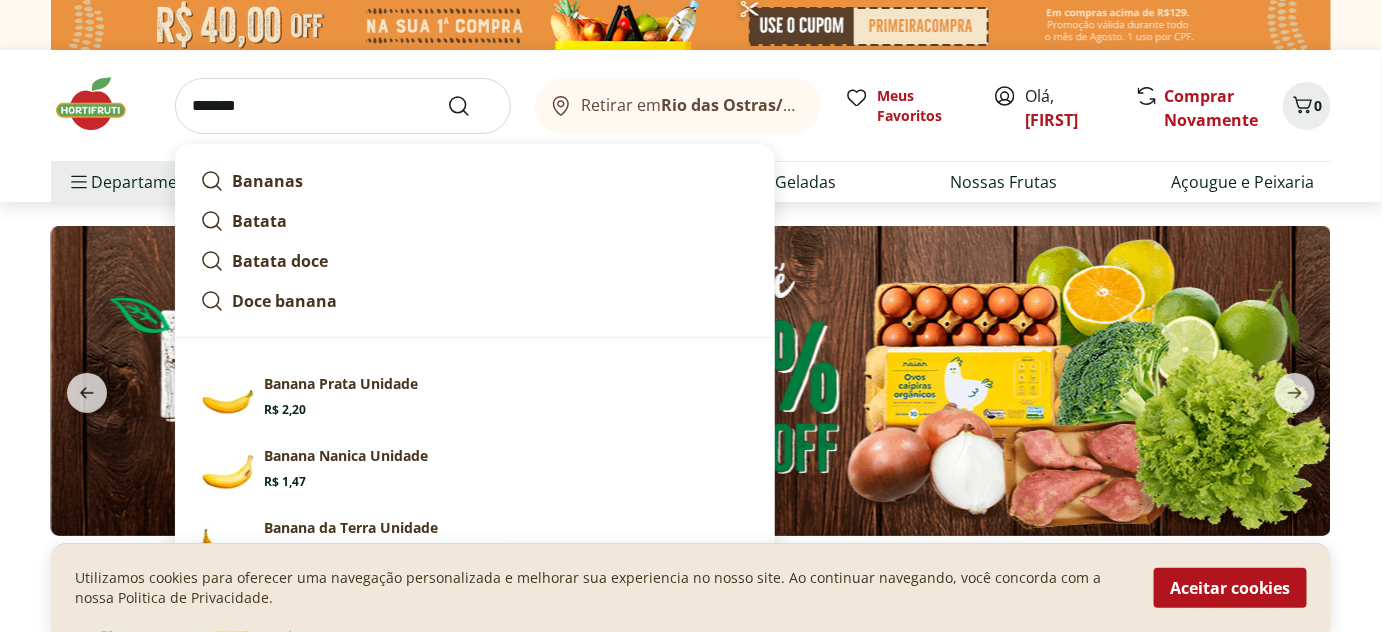 type on "******" 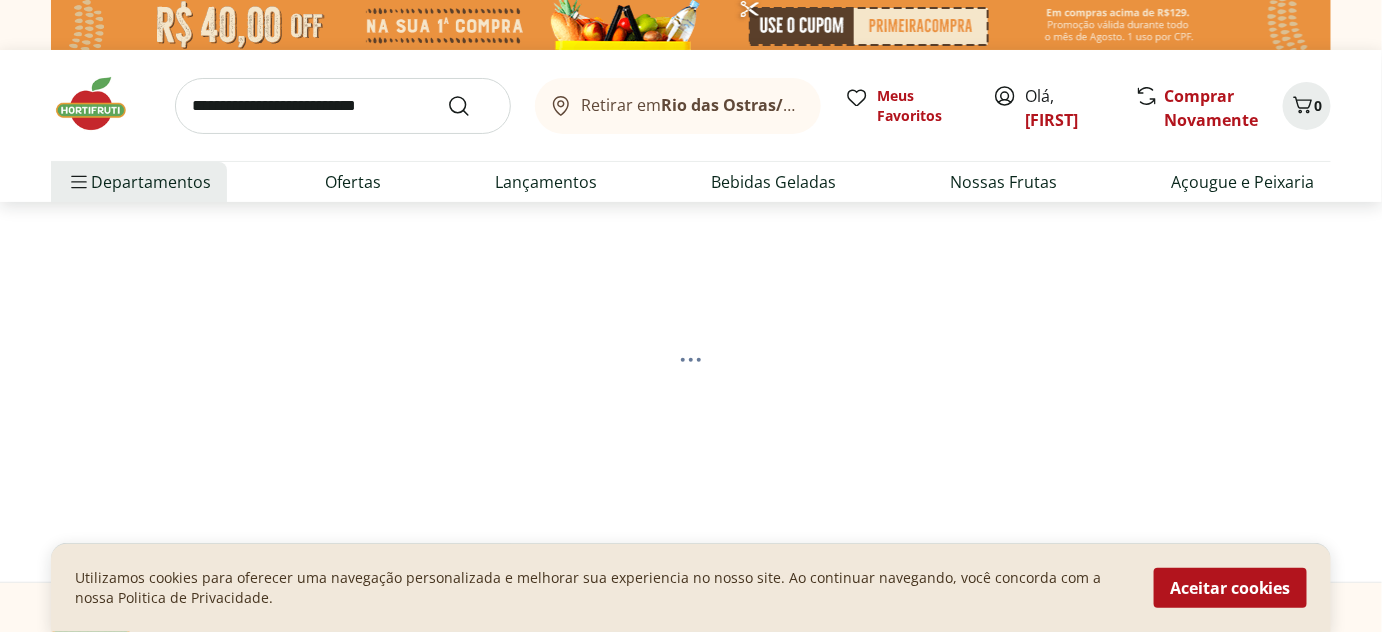 select on "**********" 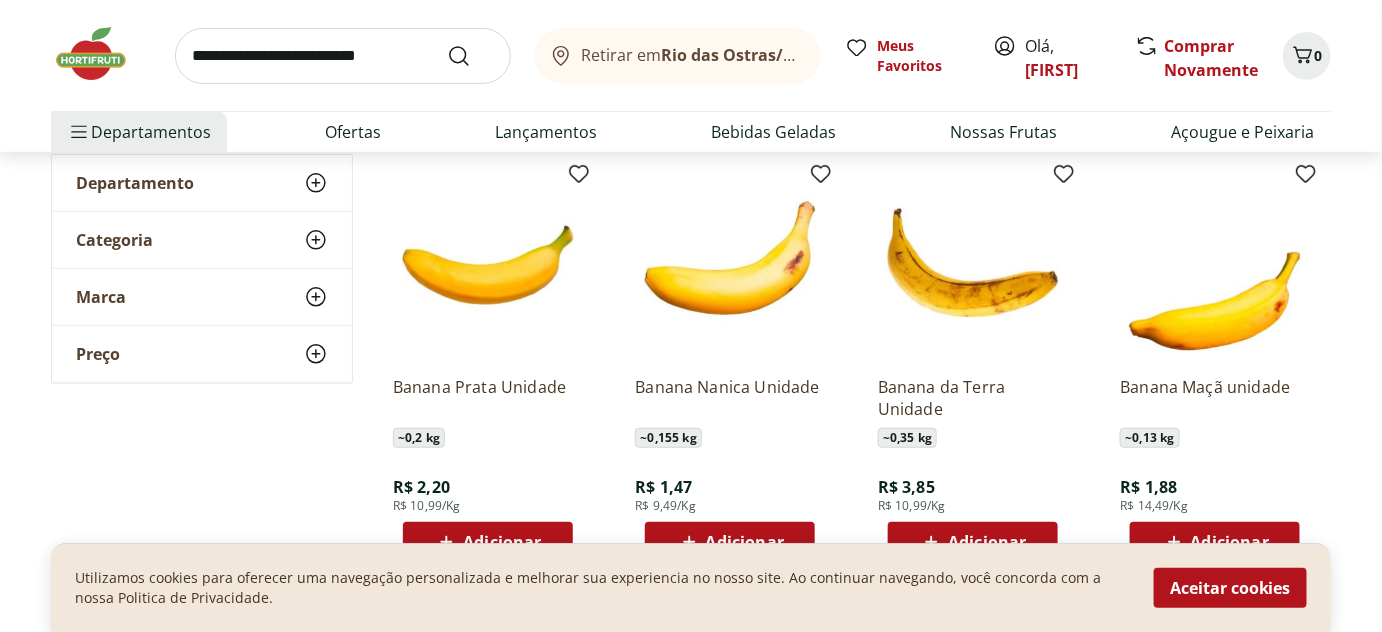 scroll, scrollTop: 212, scrollLeft: 0, axis: vertical 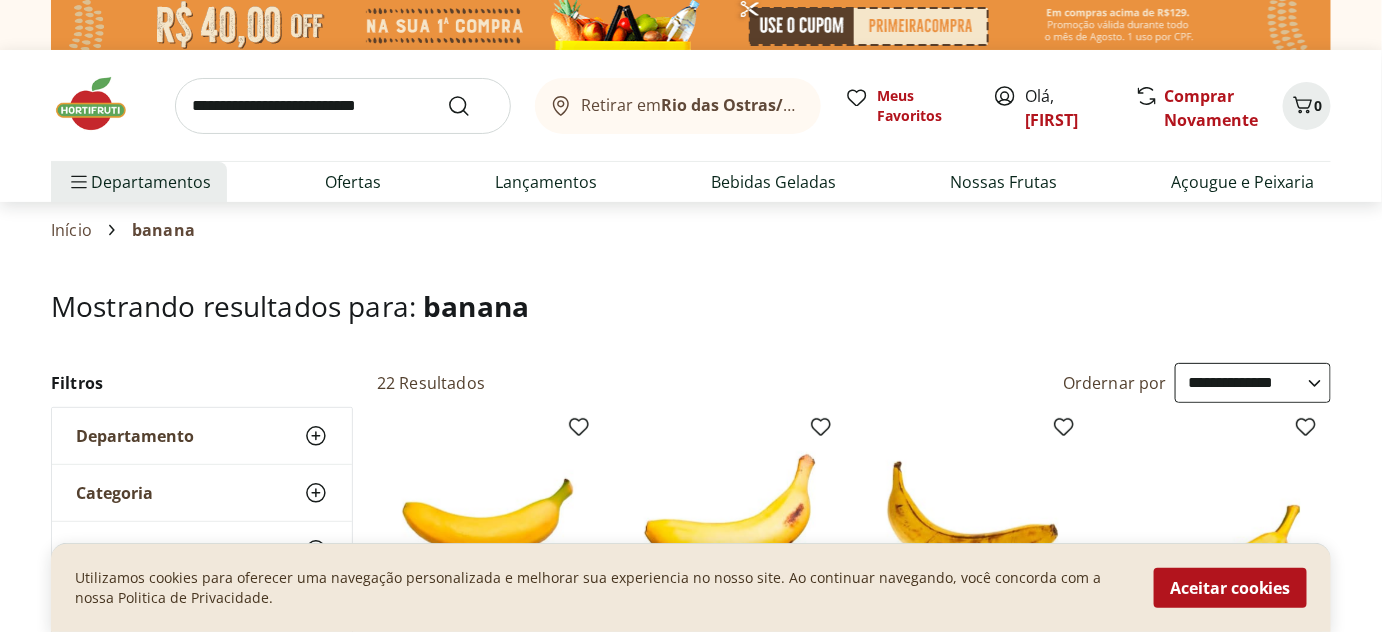 click at bounding box center (343, 106) 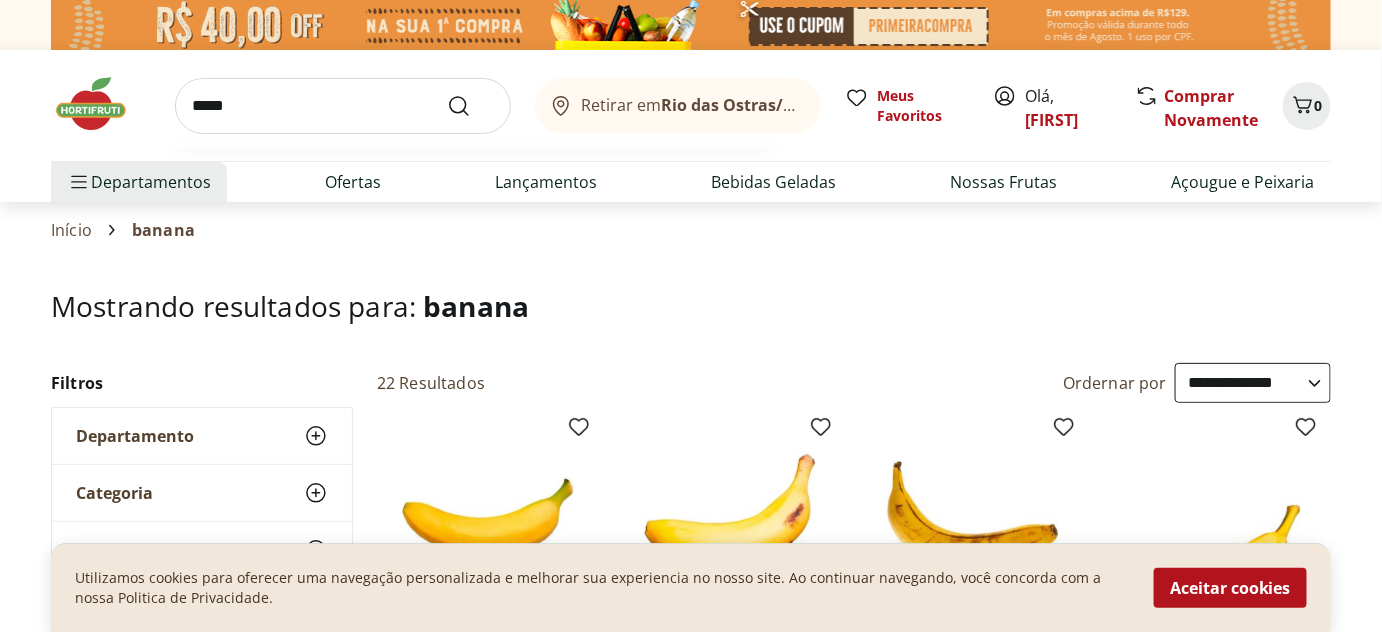 type on "*****" 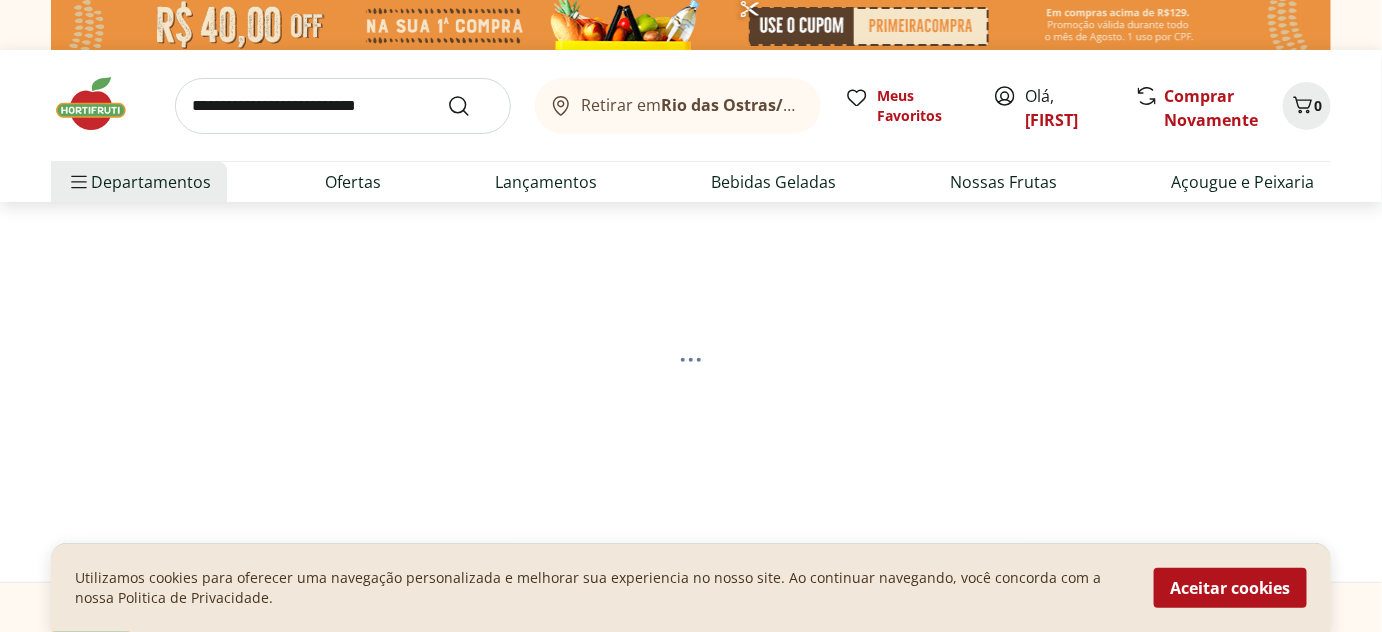 select on "**********" 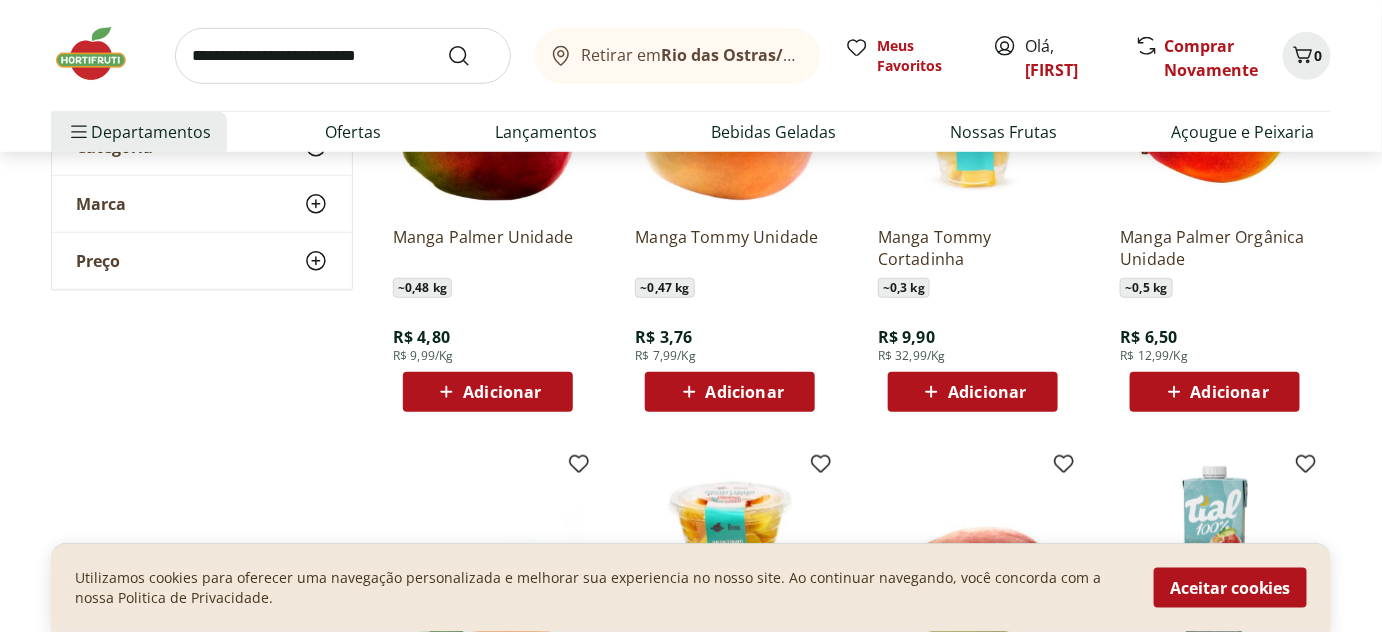 scroll, scrollTop: 424, scrollLeft: 0, axis: vertical 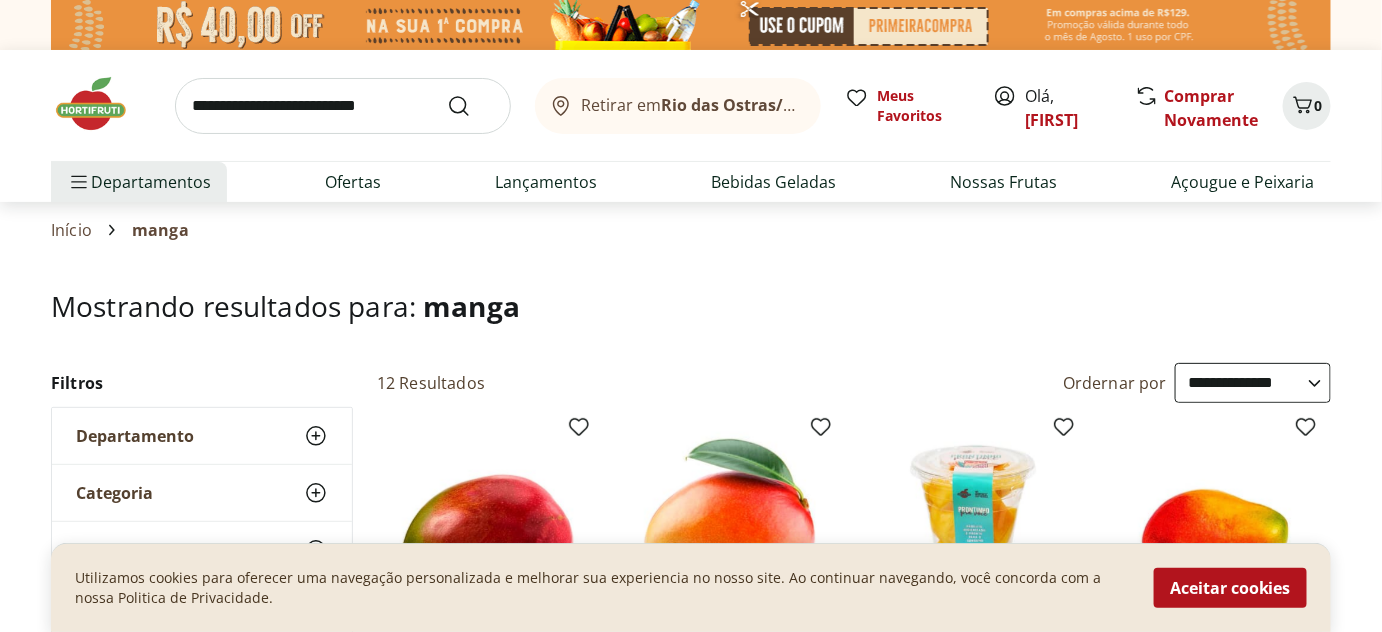 click at bounding box center [343, 106] 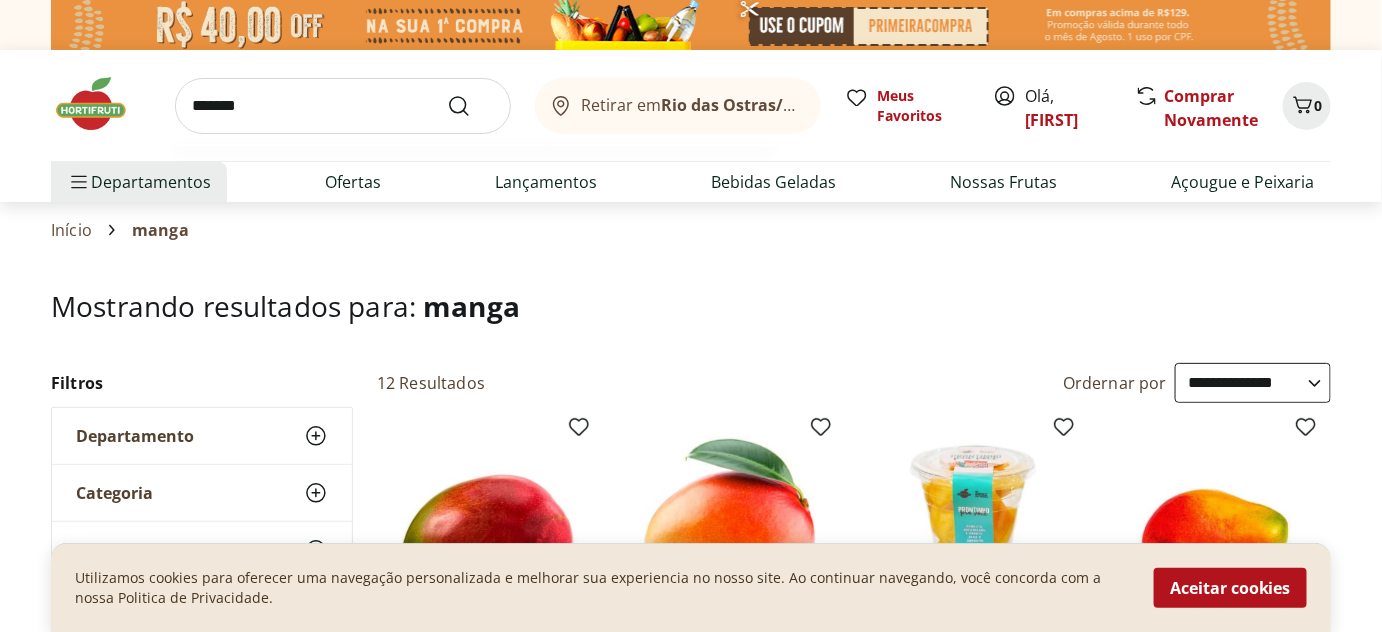 type on "*******" 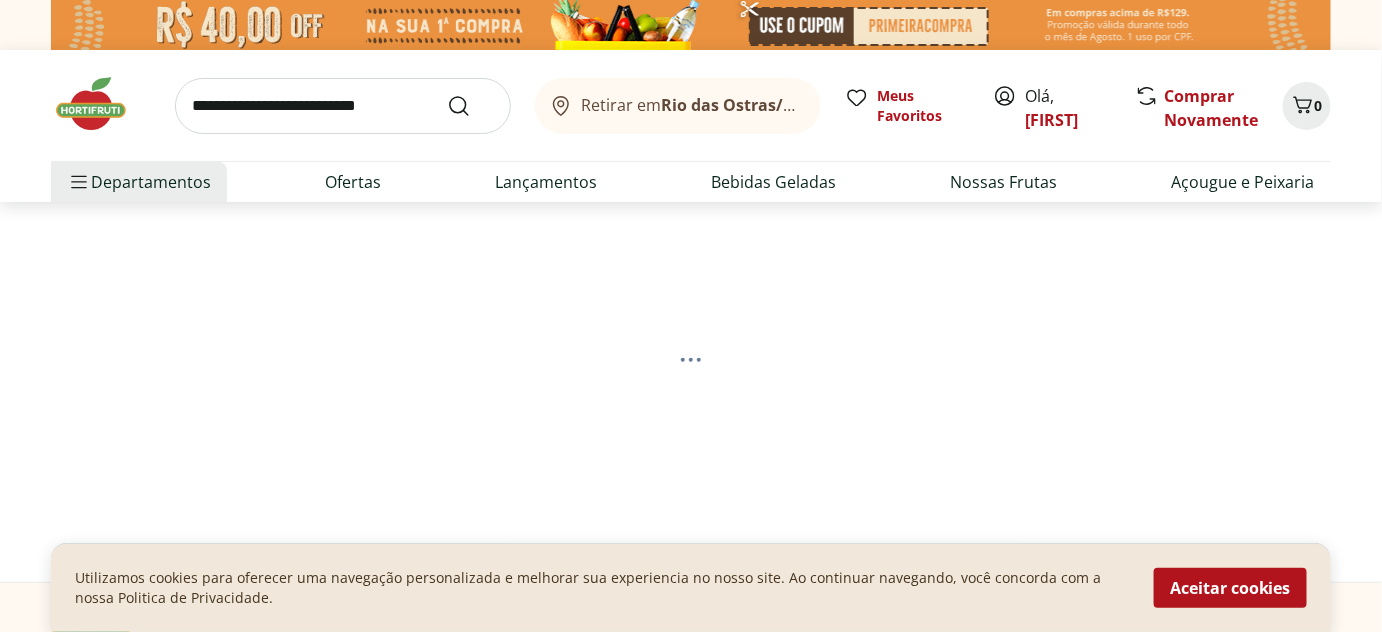 select on "**********" 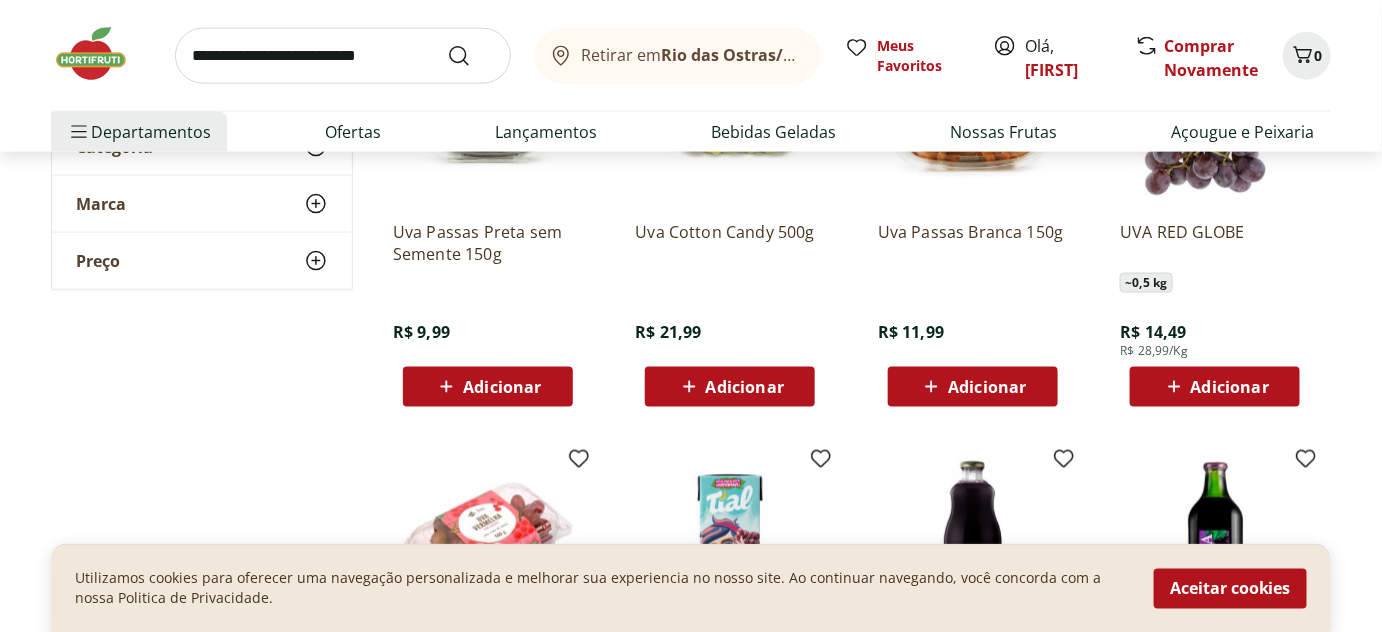 scroll, scrollTop: 212, scrollLeft: 0, axis: vertical 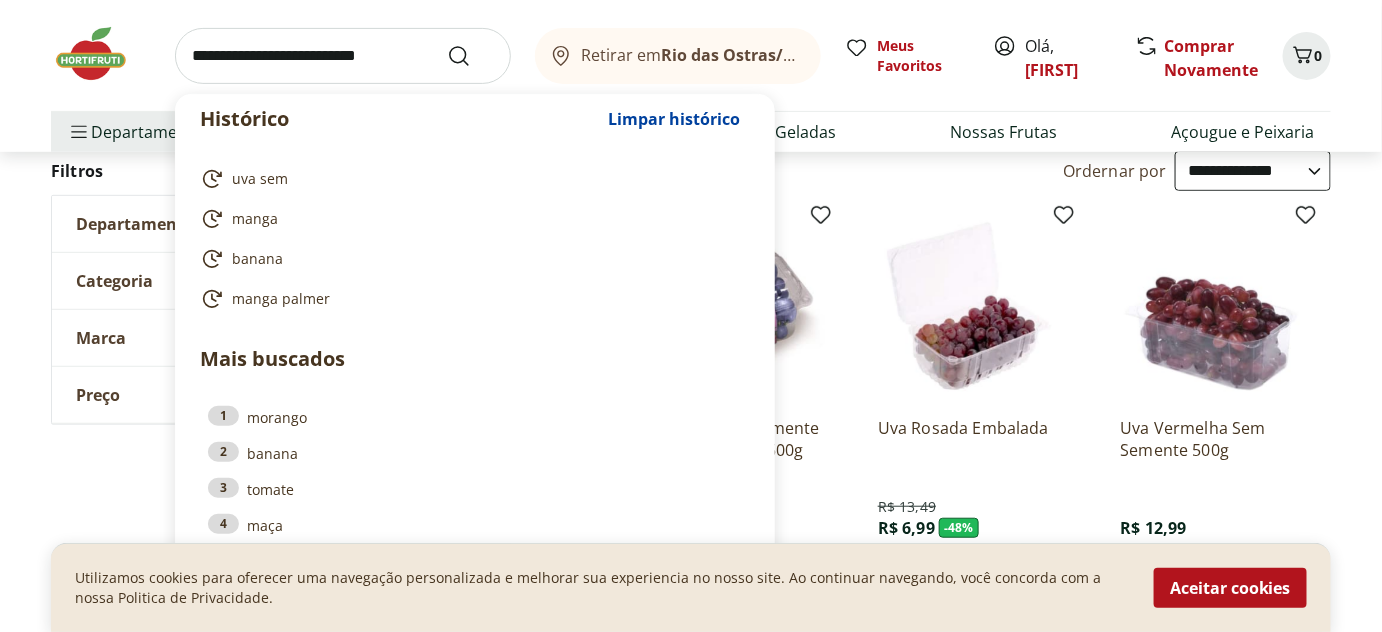 click at bounding box center (343, 56) 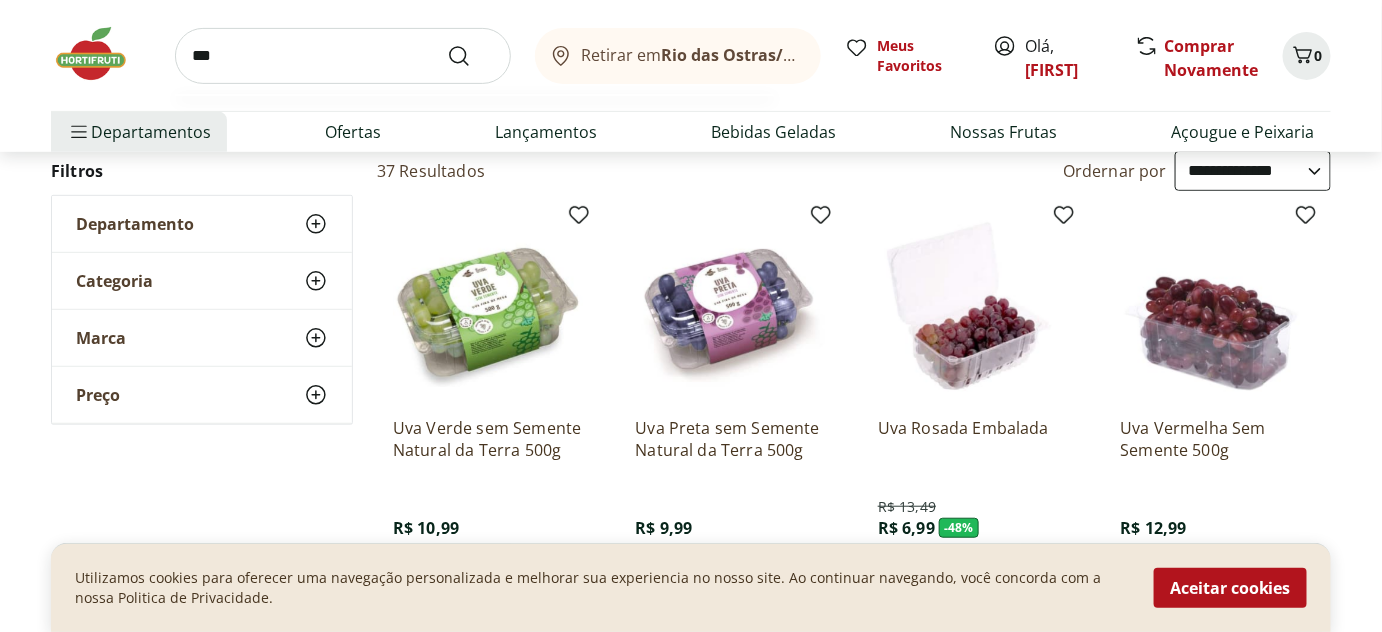 type on "***" 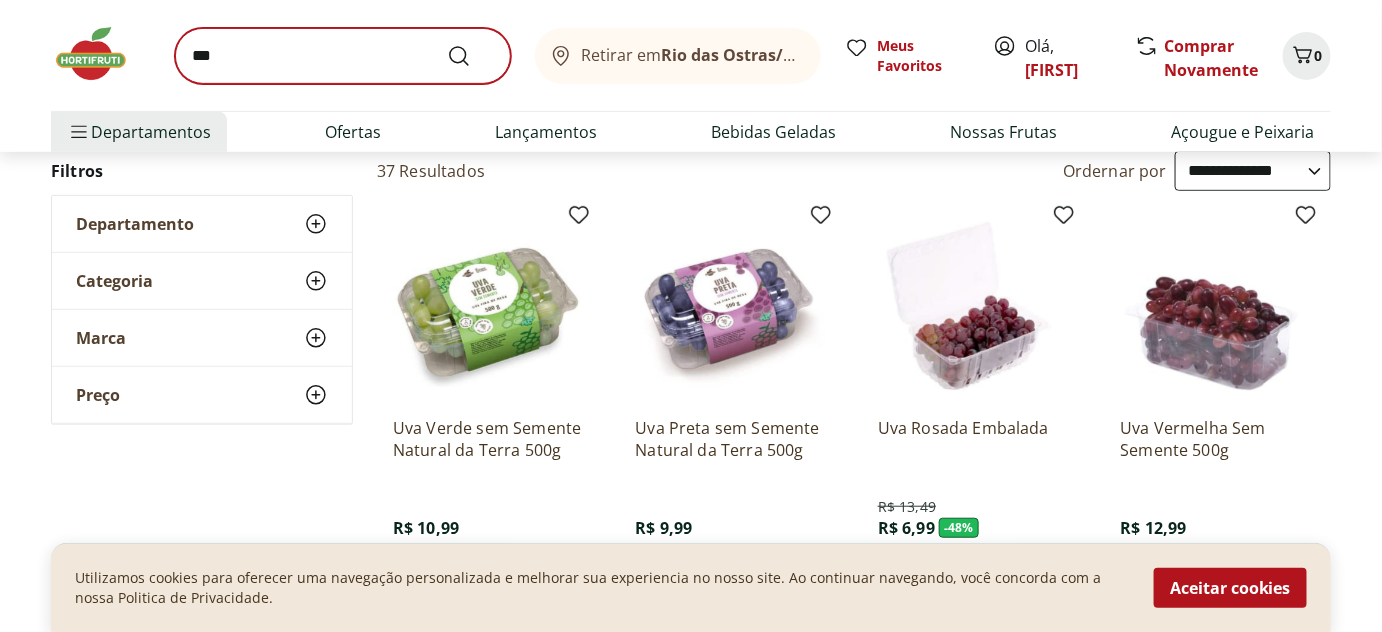 scroll, scrollTop: 0, scrollLeft: 0, axis: both 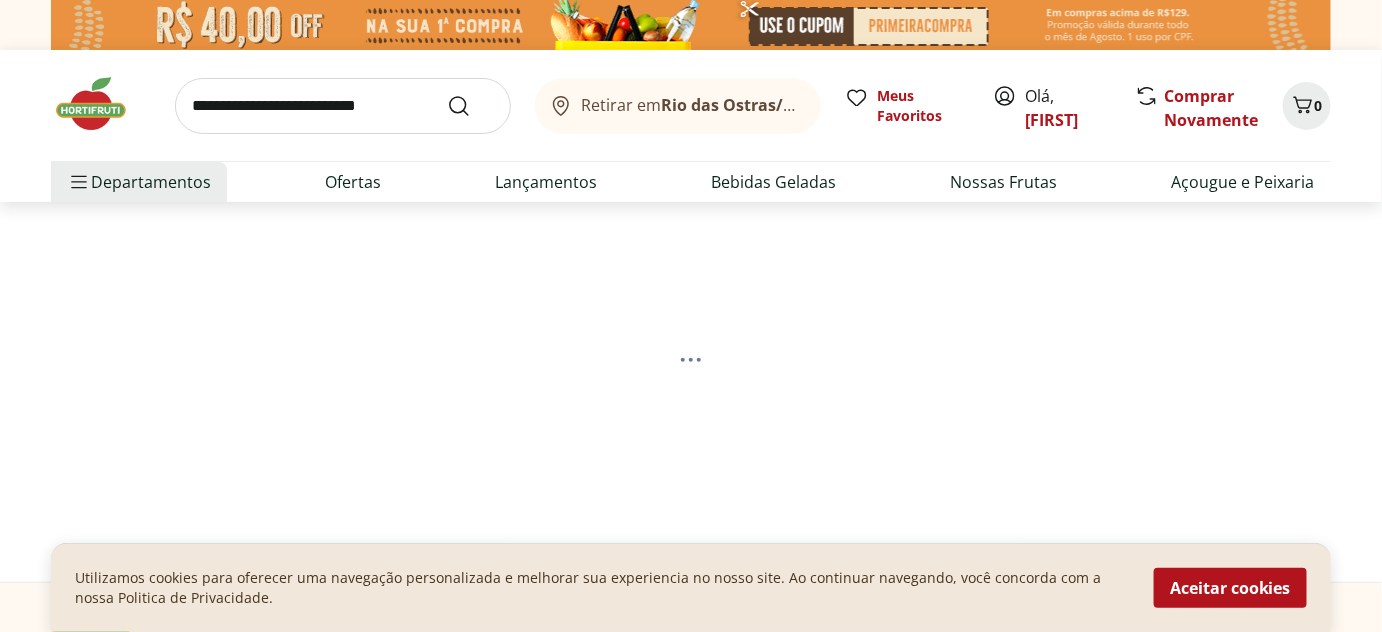 select on "**********" 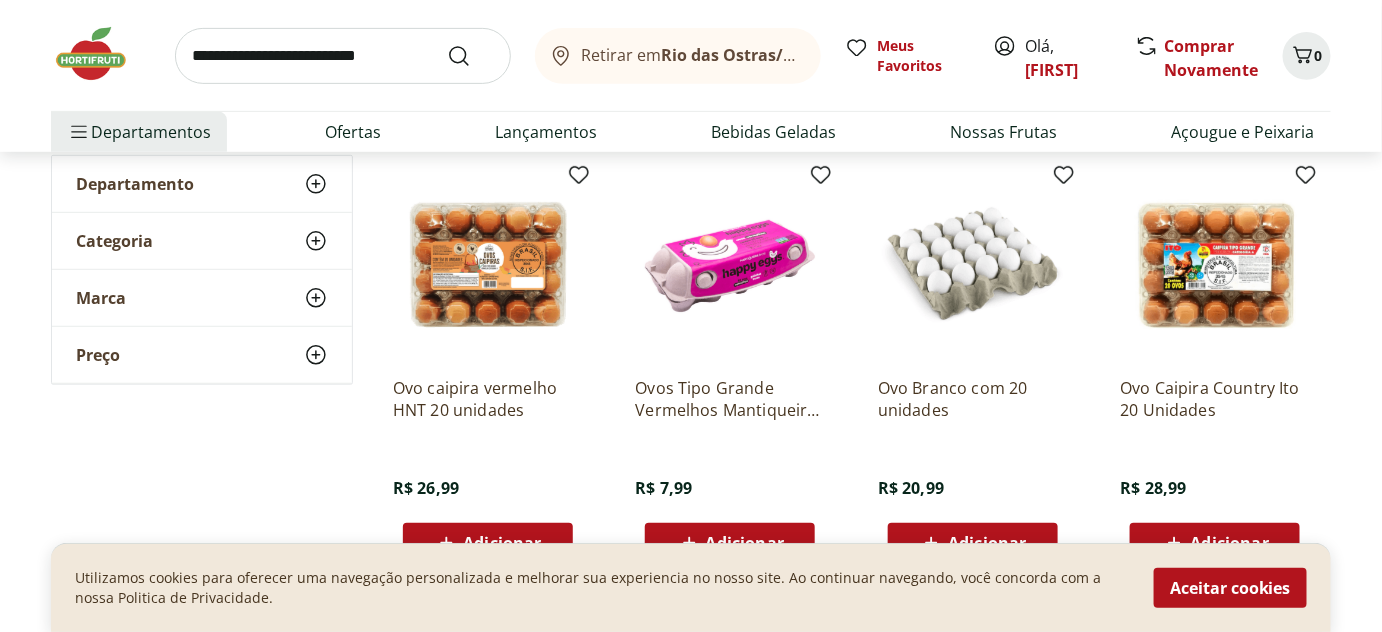 scroll, scrollTop: 212, scrollLeft: 0, axis: vertical 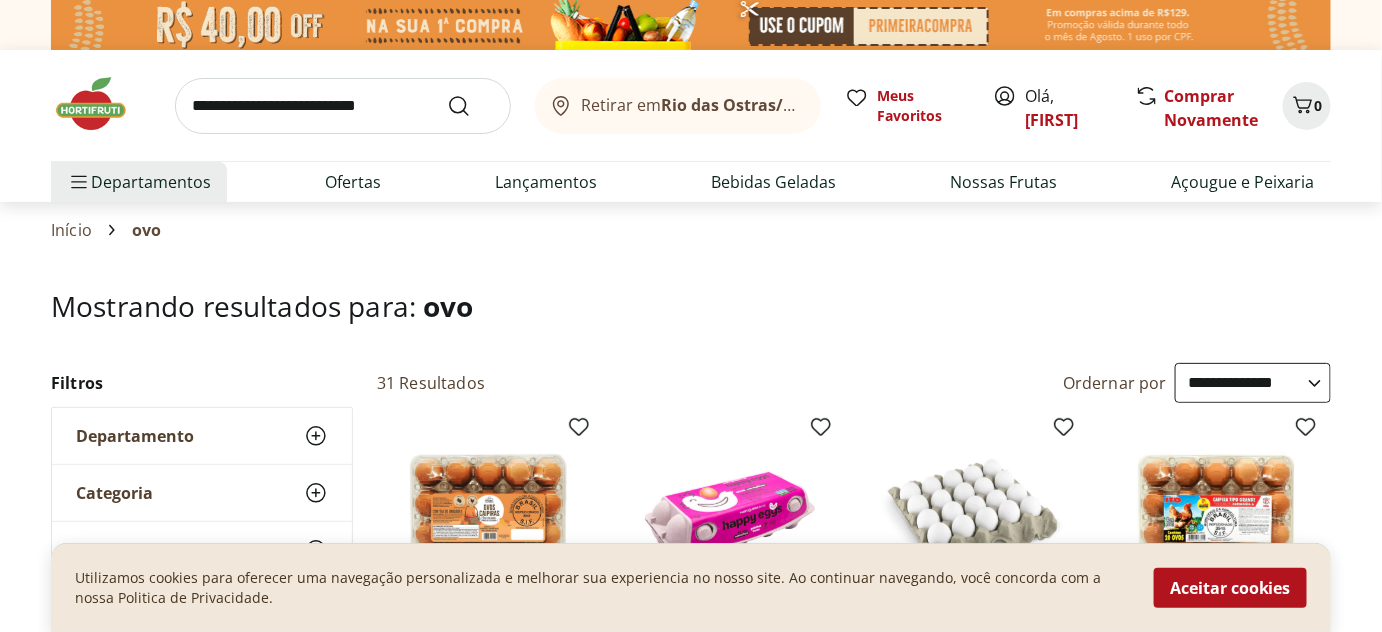 click at bounding box center (343, 106) 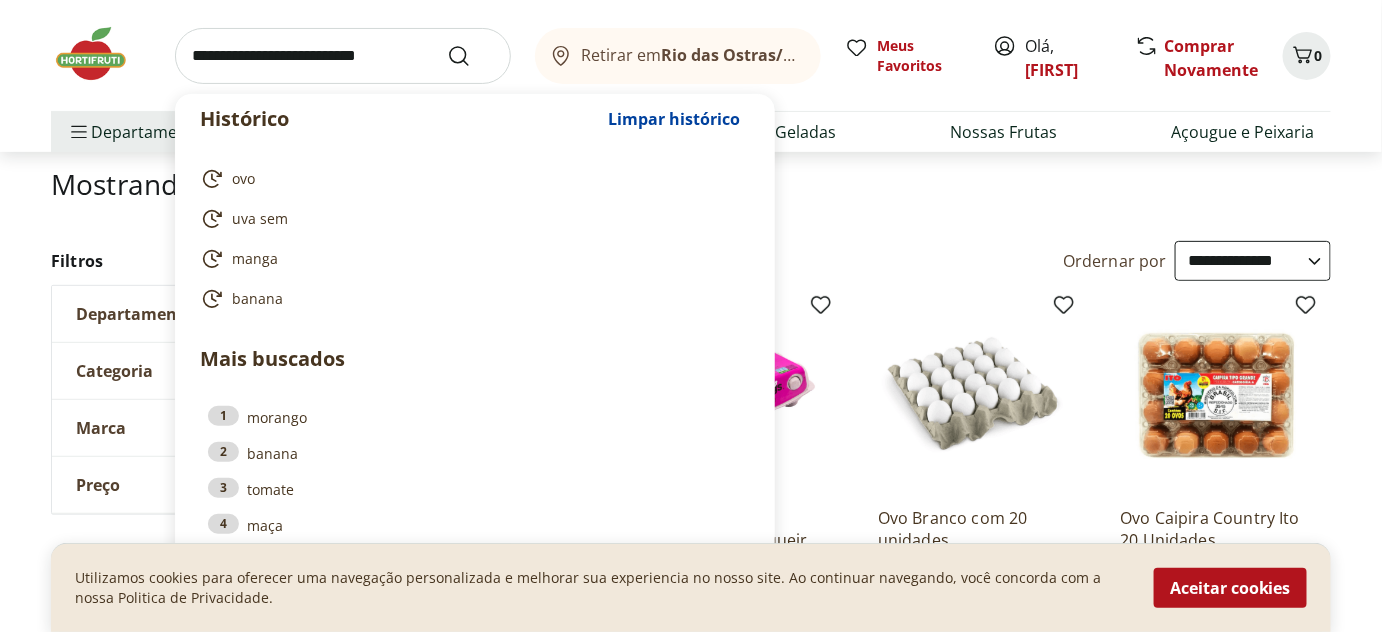 scroll, scrollTop: 0, scrollLeft: 0, axis: both 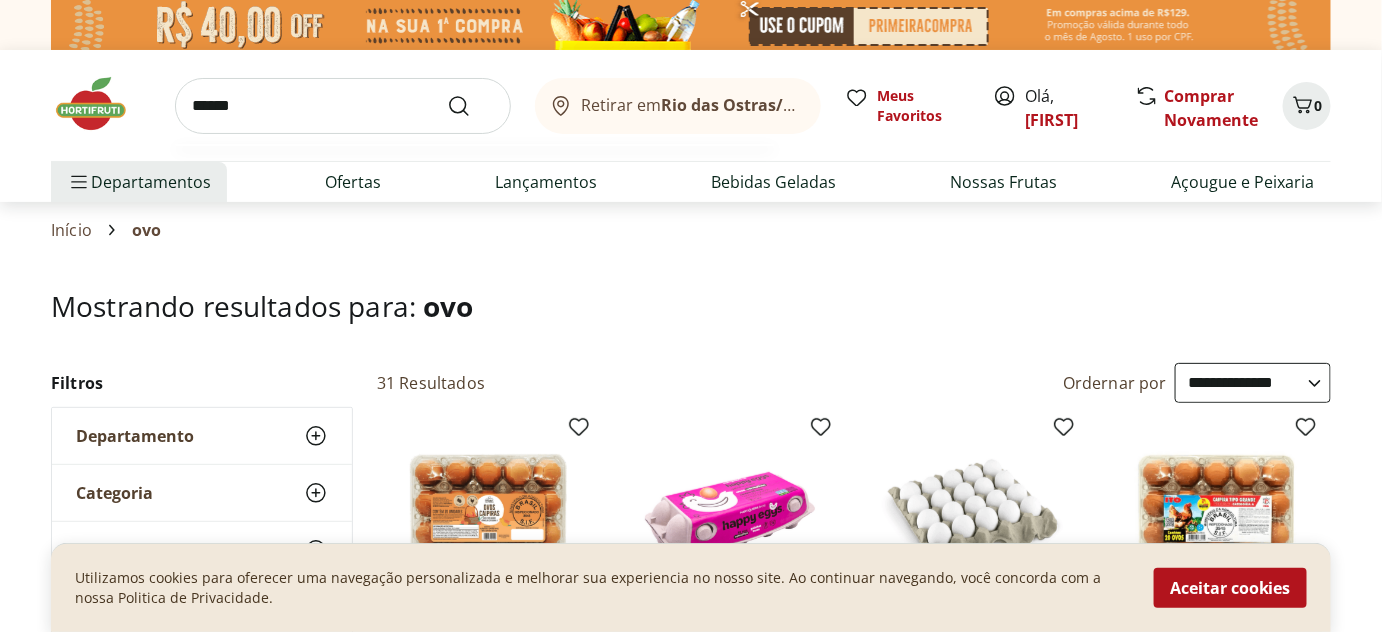 type on "******" 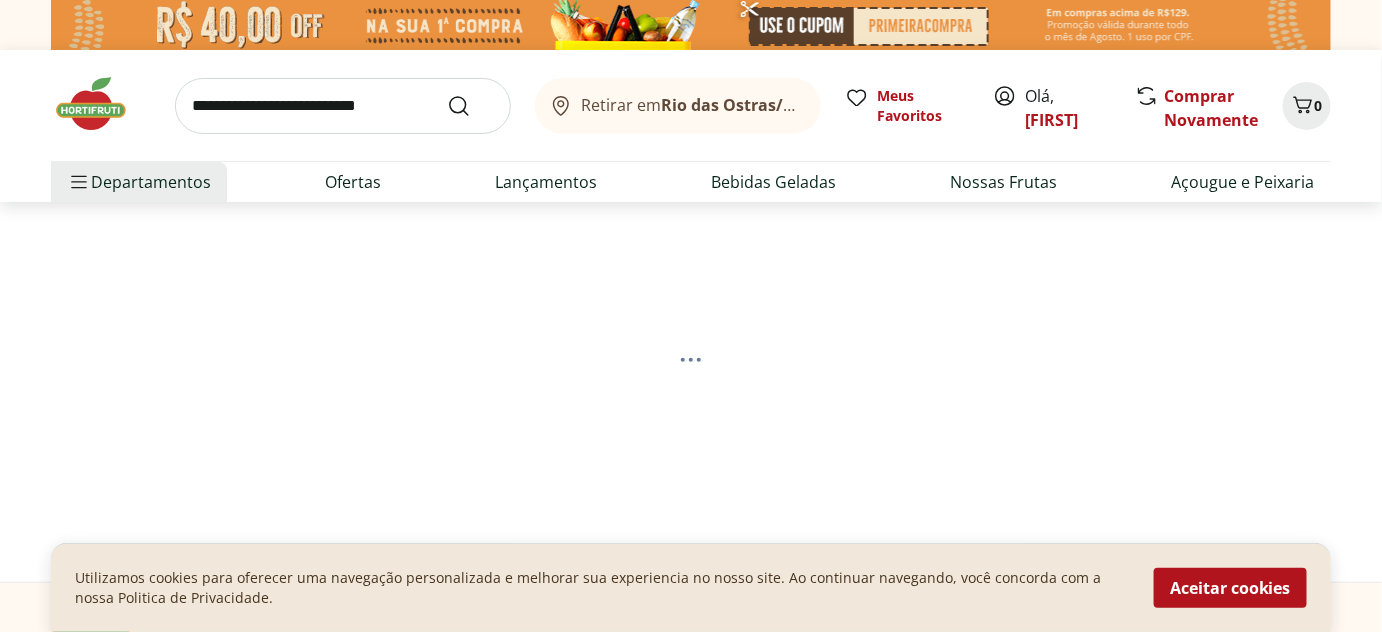 select on "**********" 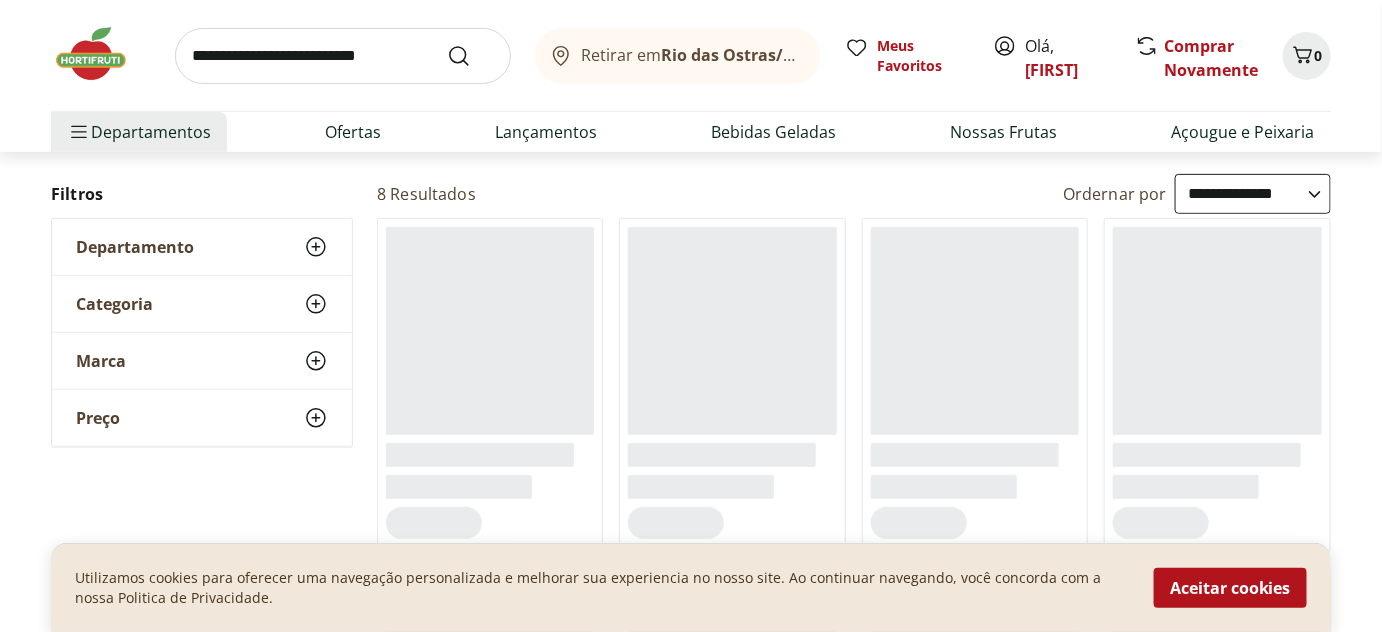 scroll, scrollTop: 212, scrollLeft: 0, axis: vertical 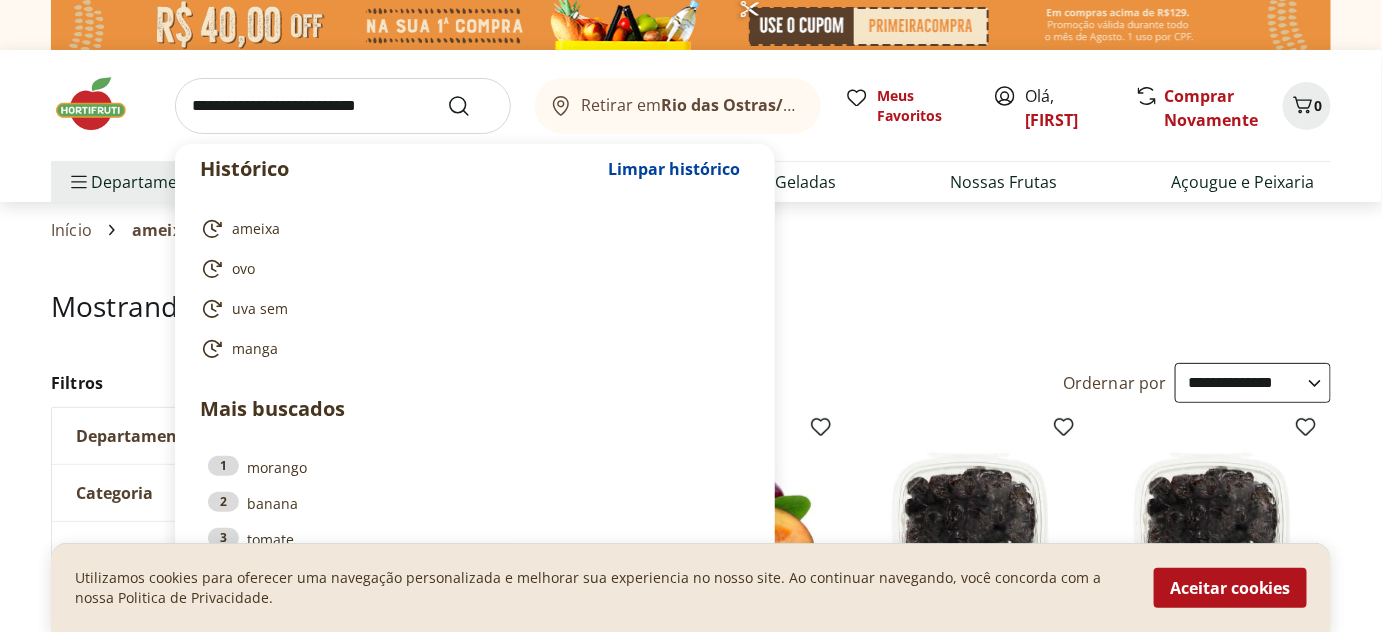 click at bounding box center (343, 106) 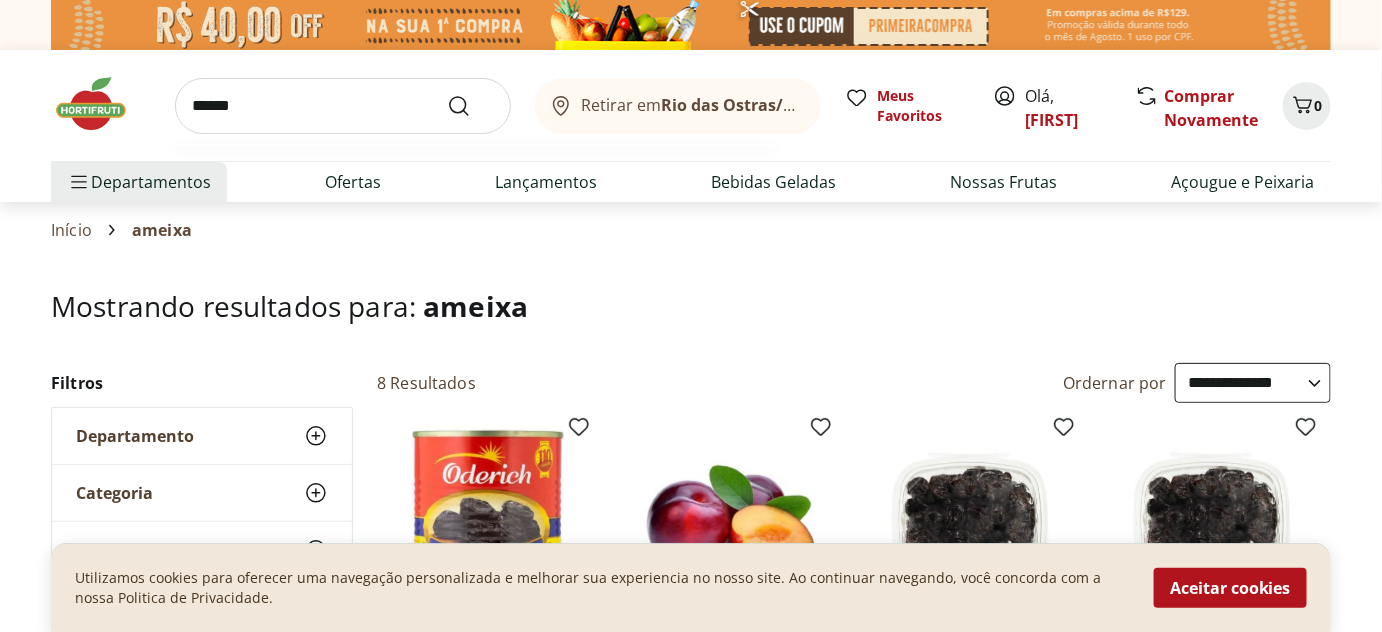 type on "*******" 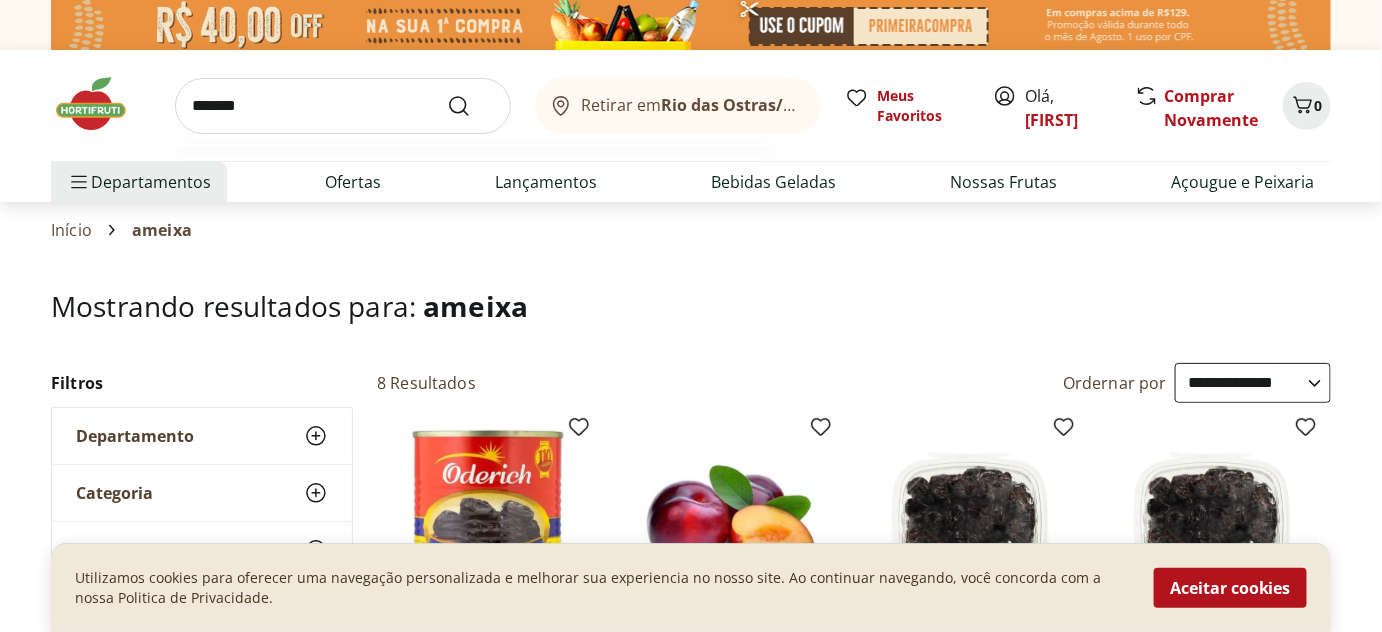 click at bounding box center (471, 106) 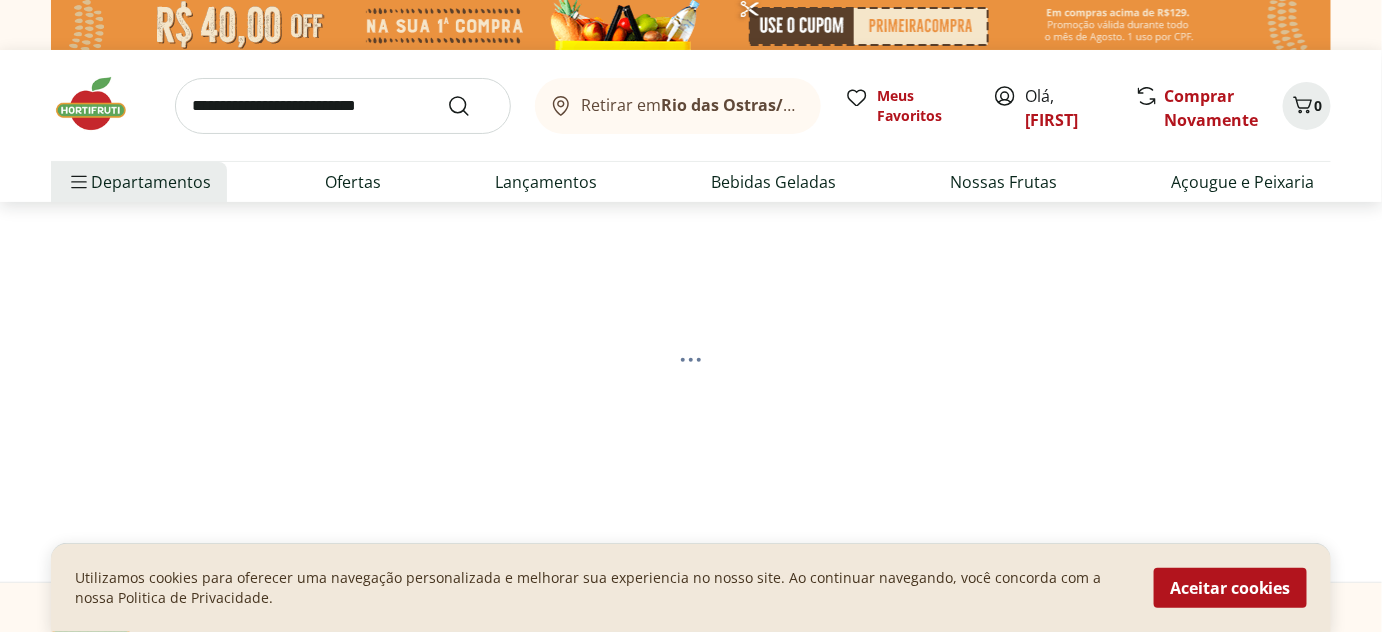 select on "**********" 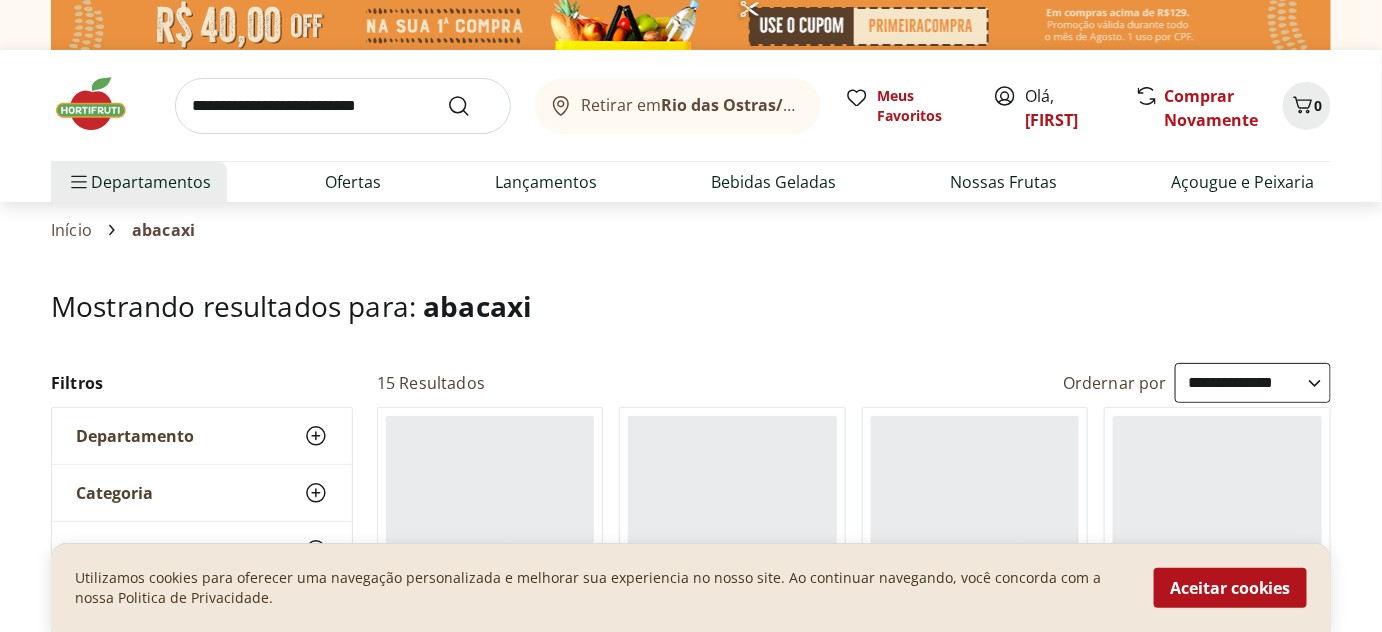 scroll, scrollTop: 212, scrollLeft: 0, axis: vertical 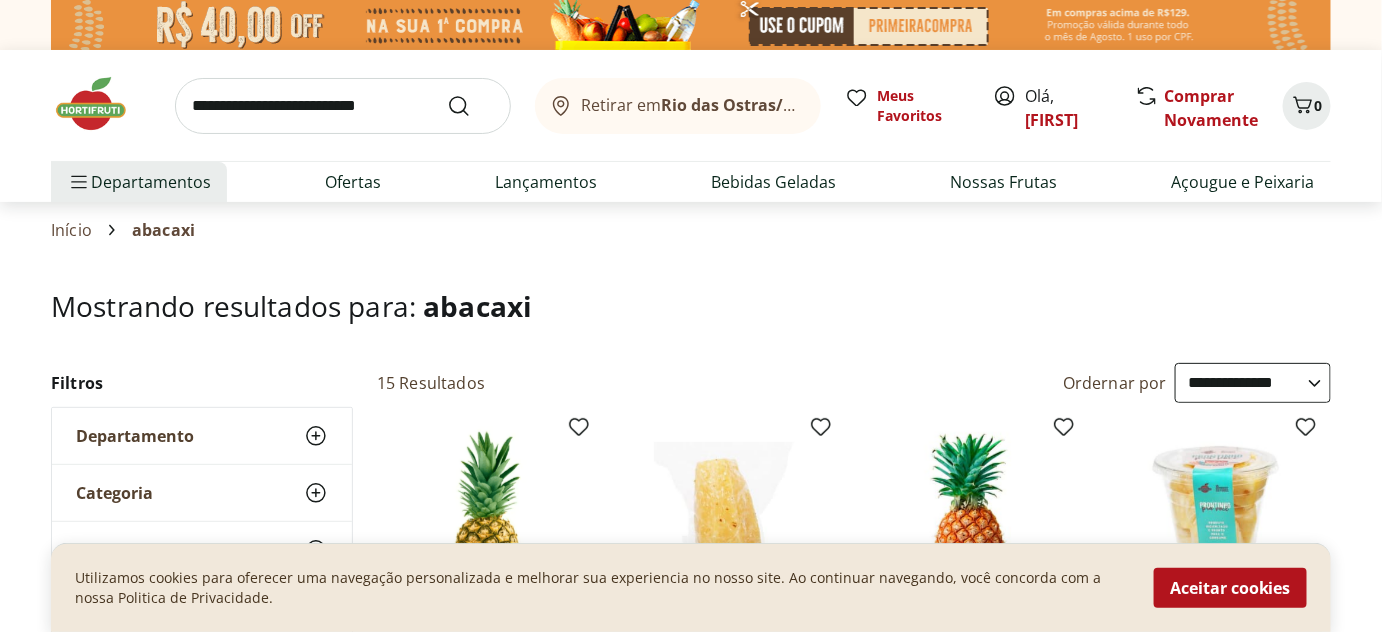 click at bounding box center [343, 106] 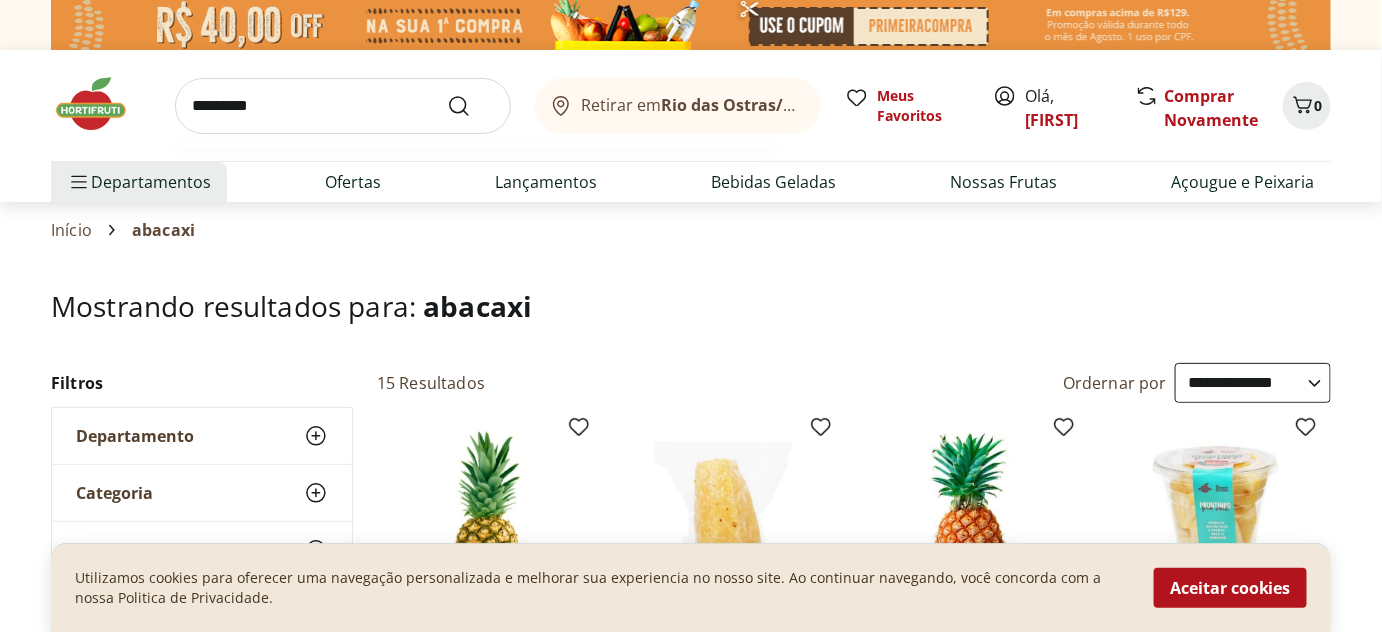 type on "*********" 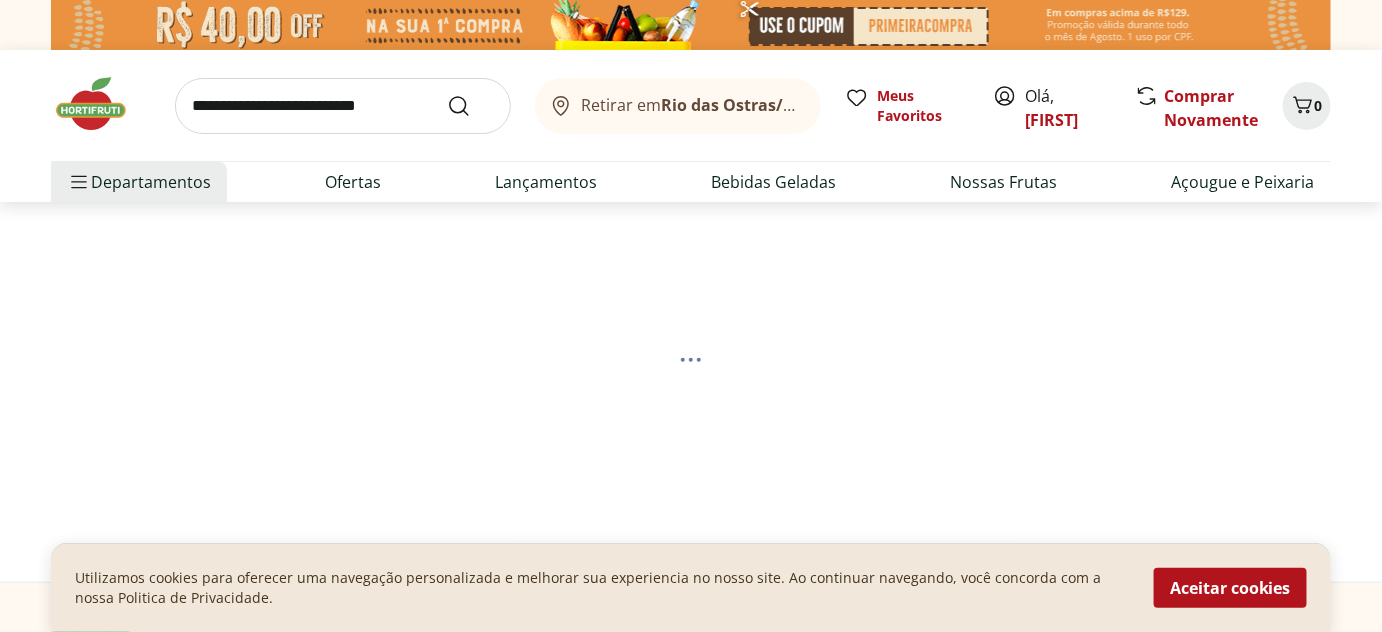 select on "**********" 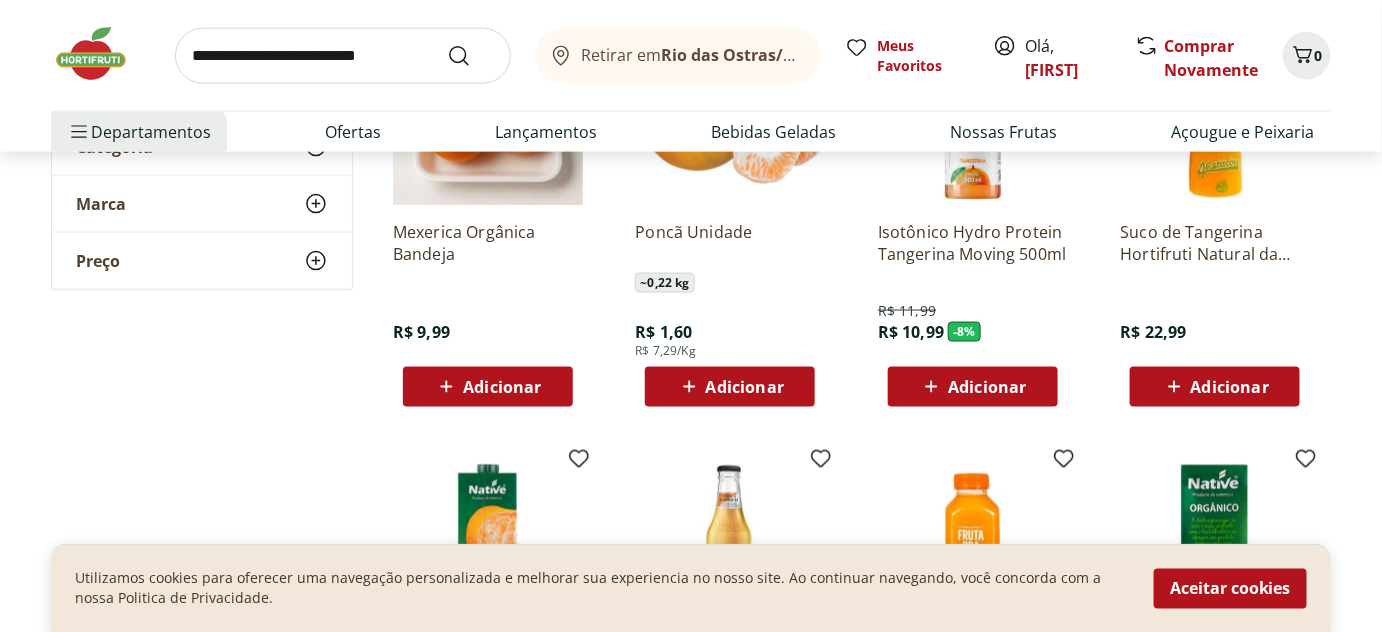 scroll, scrollTop: 636, scrollLeft: 0, axis: vertical 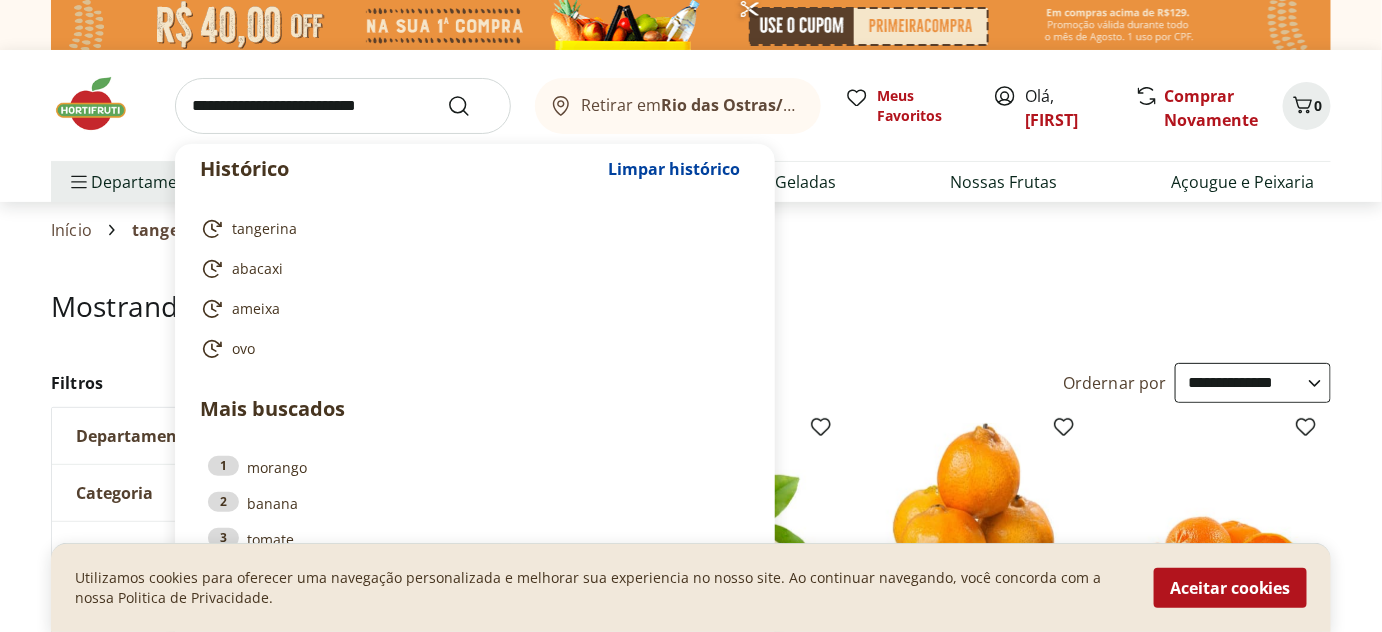 click at bounding box center [343, 106] 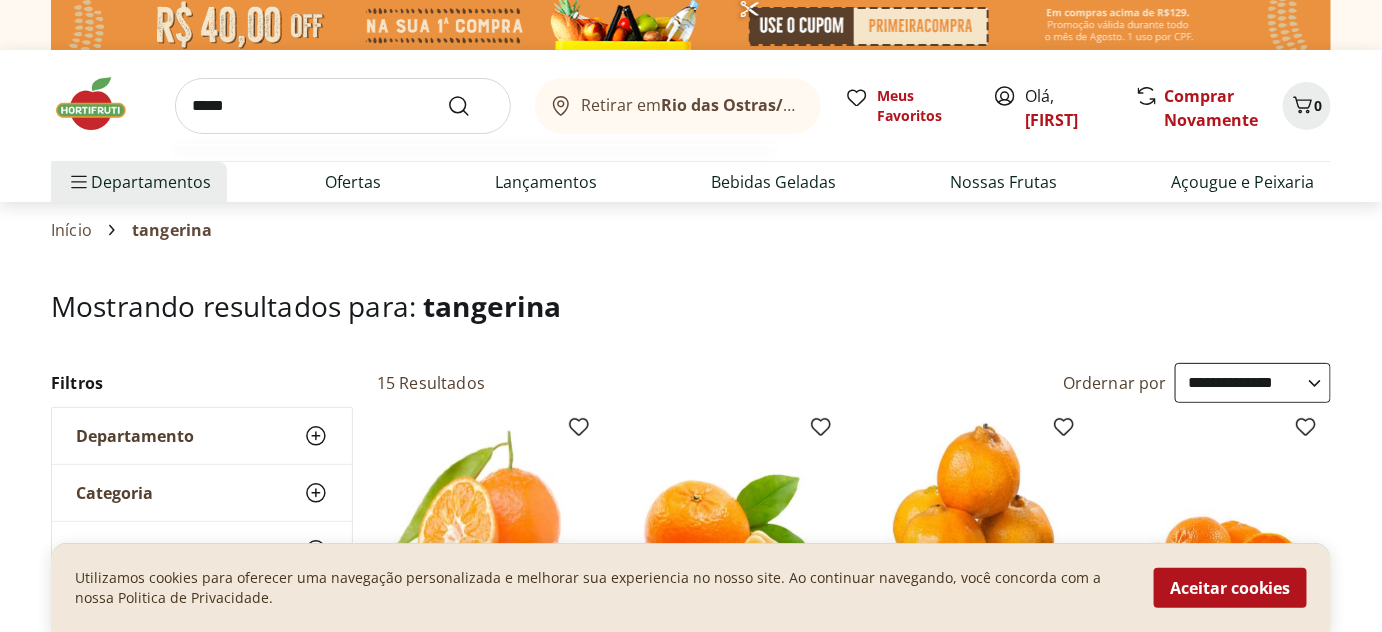 type on "******" 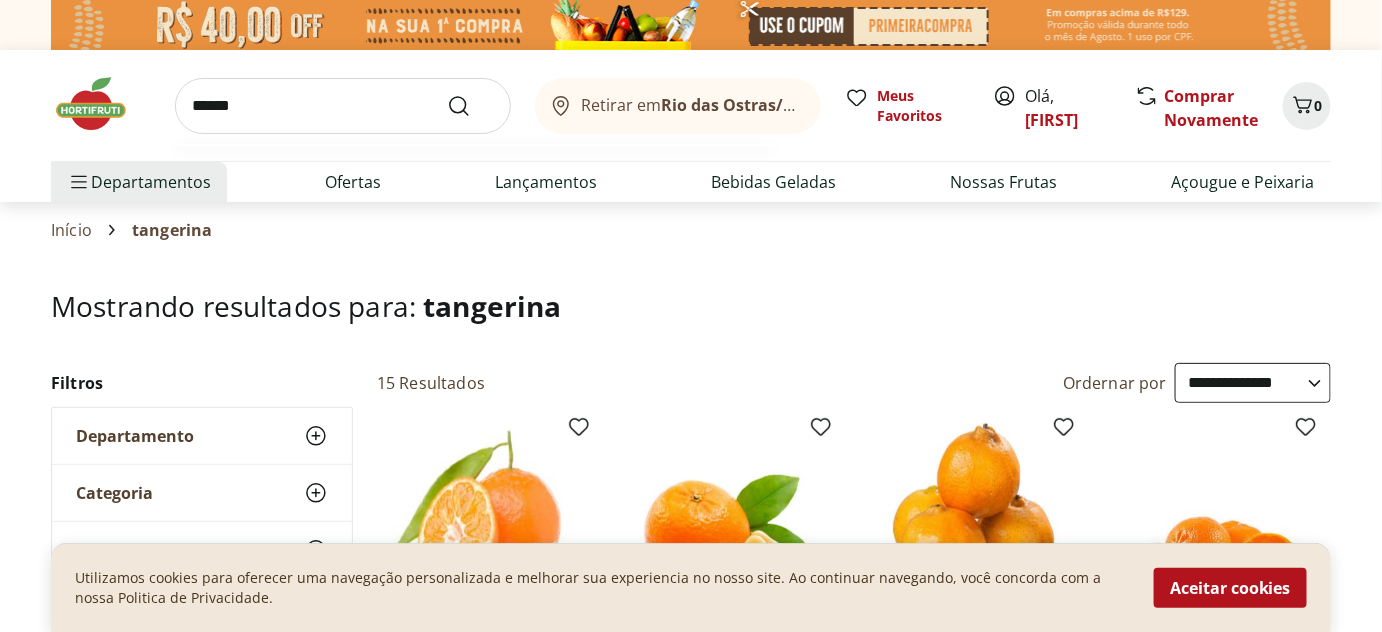 click at bounding box center (471, 106) 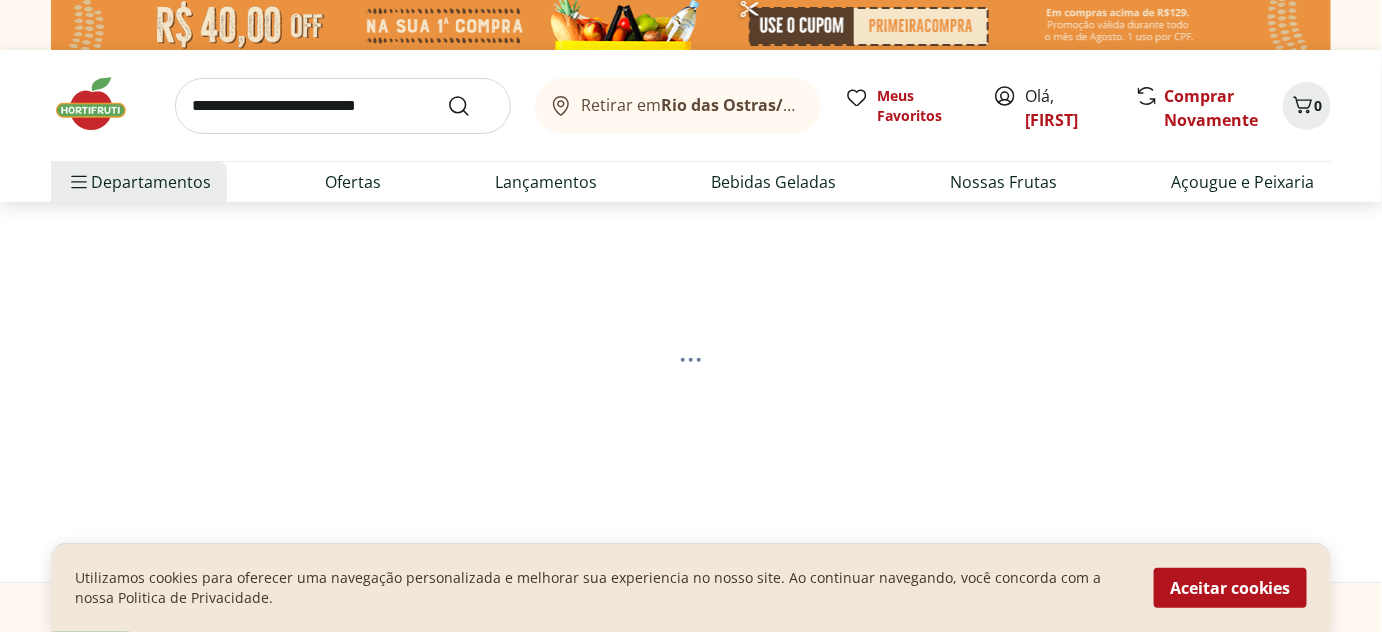 select on "**********" 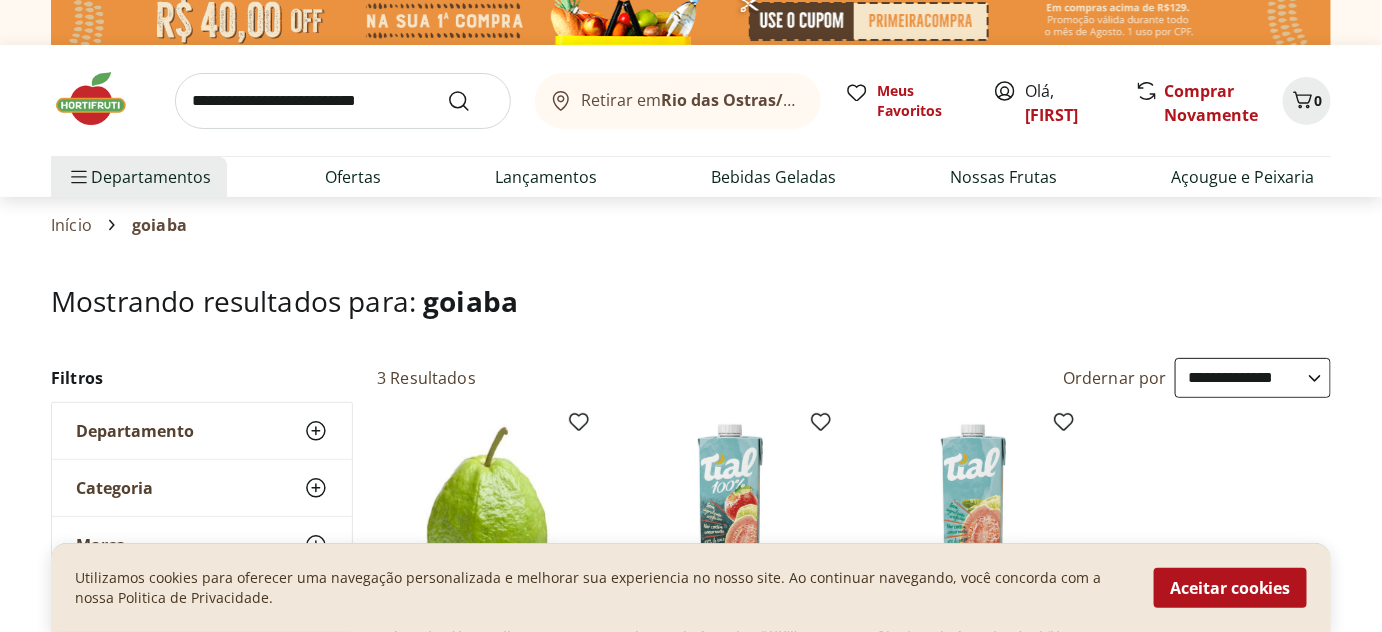 scroll, scrollTop: 212, scrollLeft: 0, axis: vertical 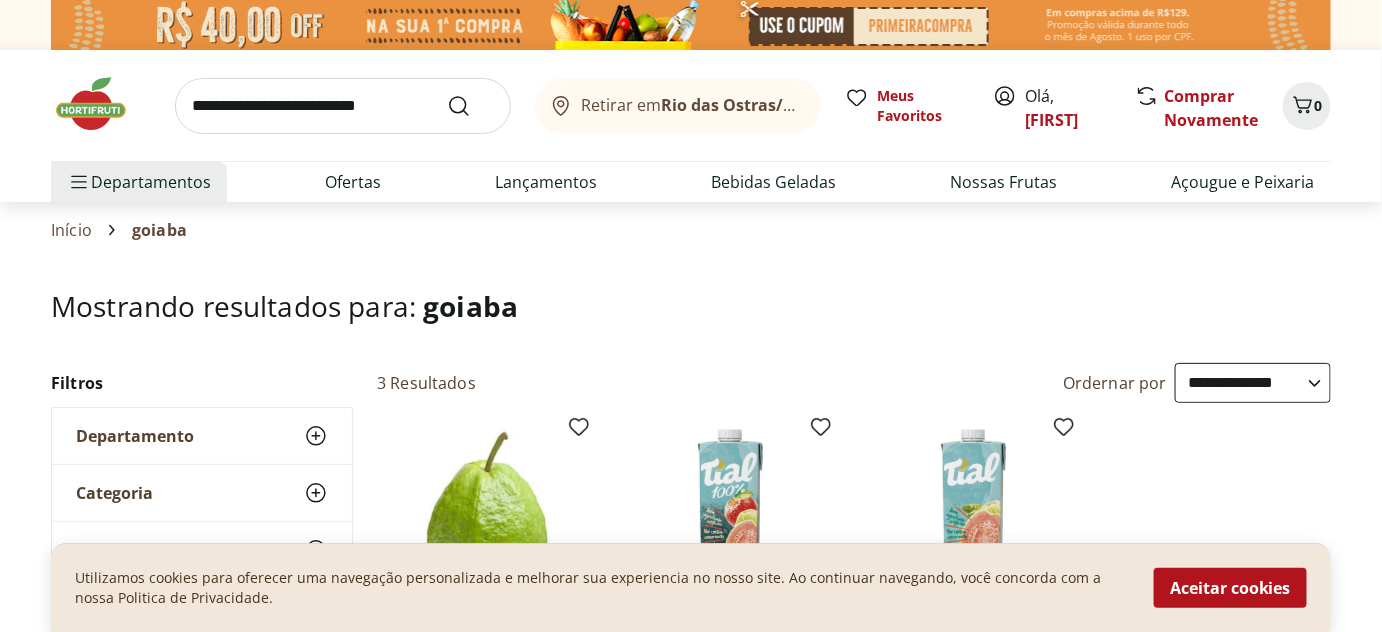 click at bounding box center [343, 106] 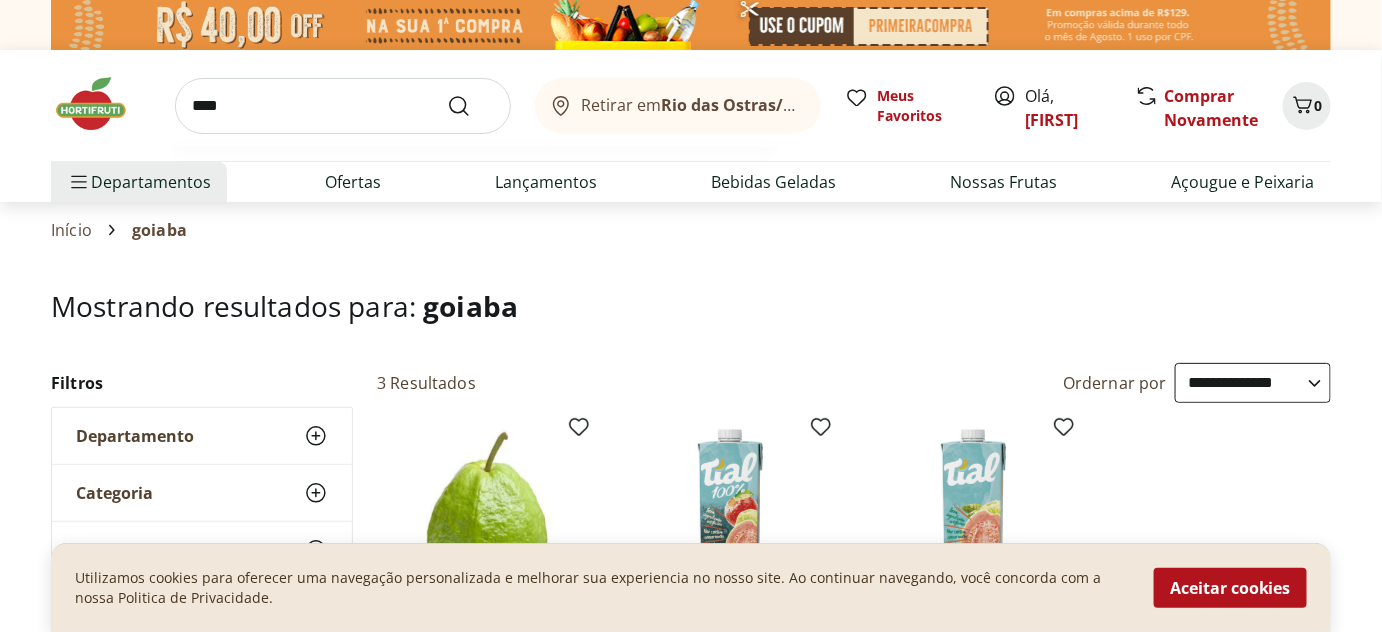 type on "****" 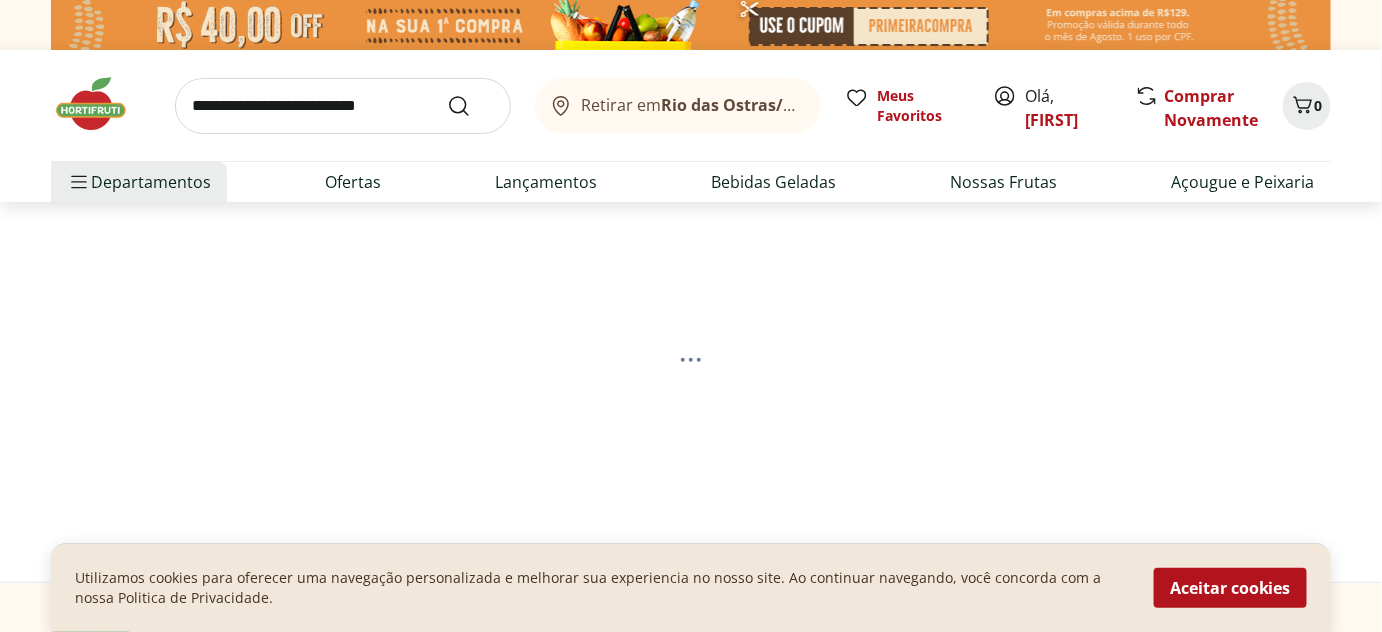 select on "**********" 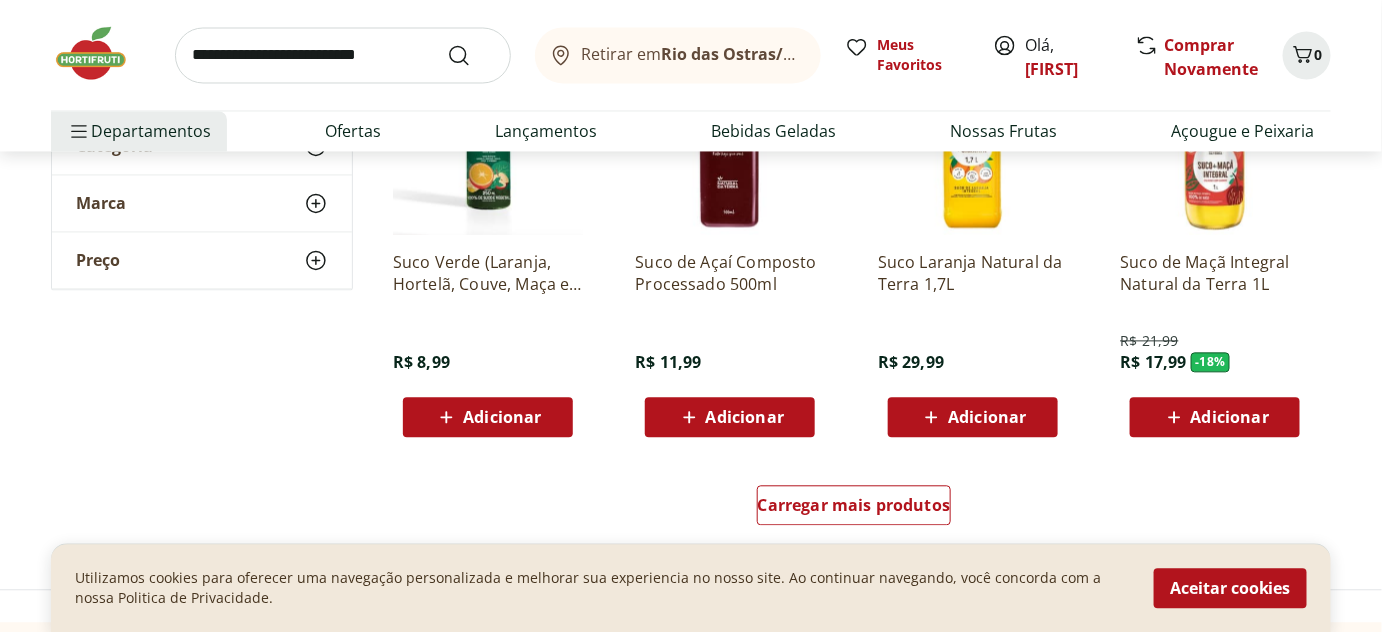 scroll, scrollTop: 1272, scrollLeft: 0, axis: vertical 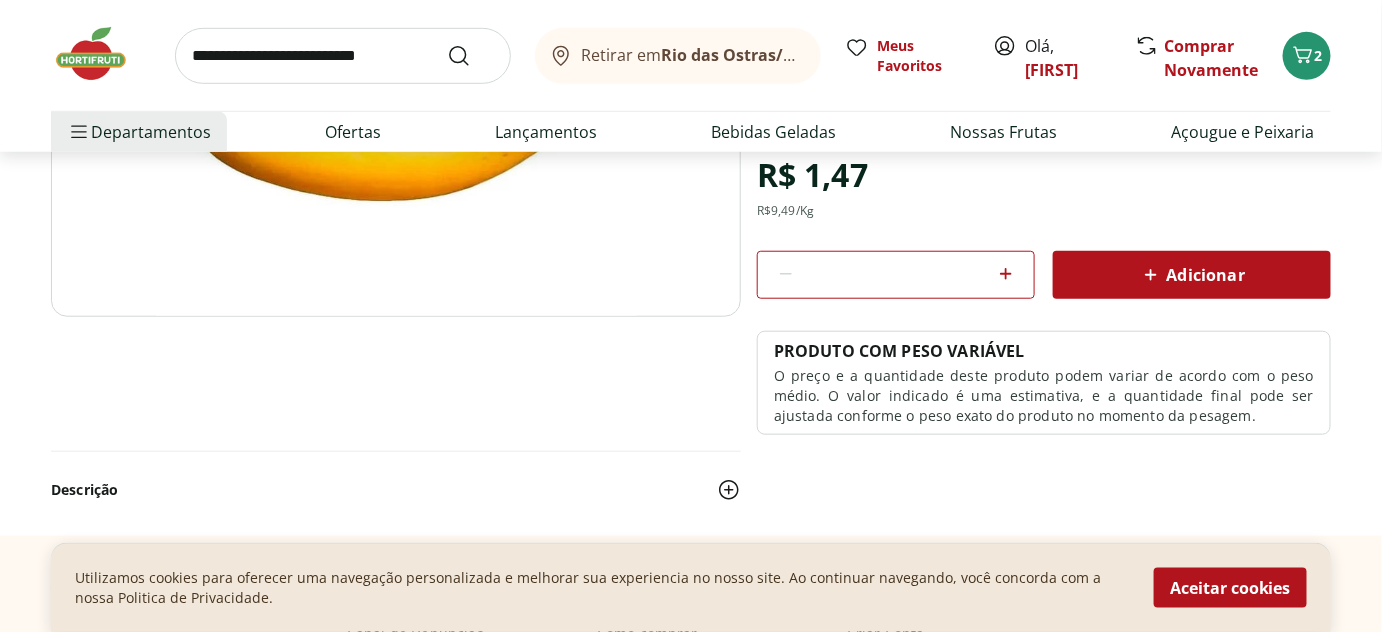 drag, startPoint x: 903, startPoint y: 276, endPoint x: 883, endPoint y: 276, distance: 20 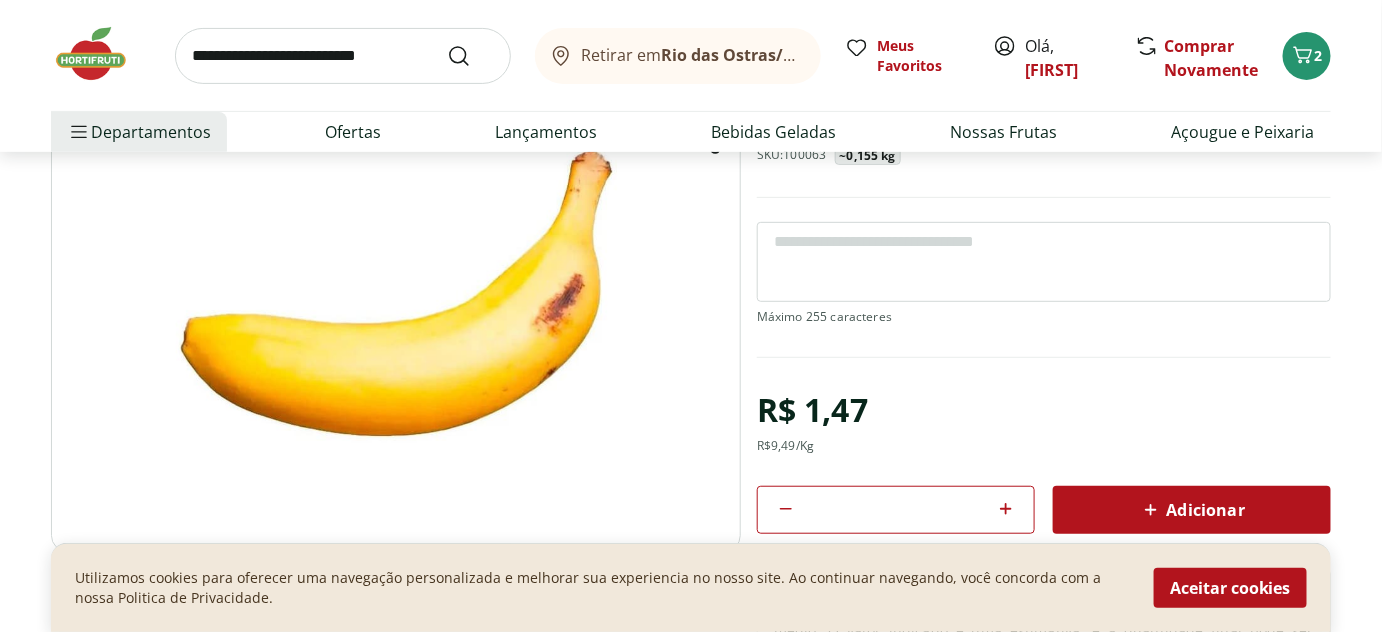 scroll, scrollTop: 212, scrollLeft: 0, axis: vertical 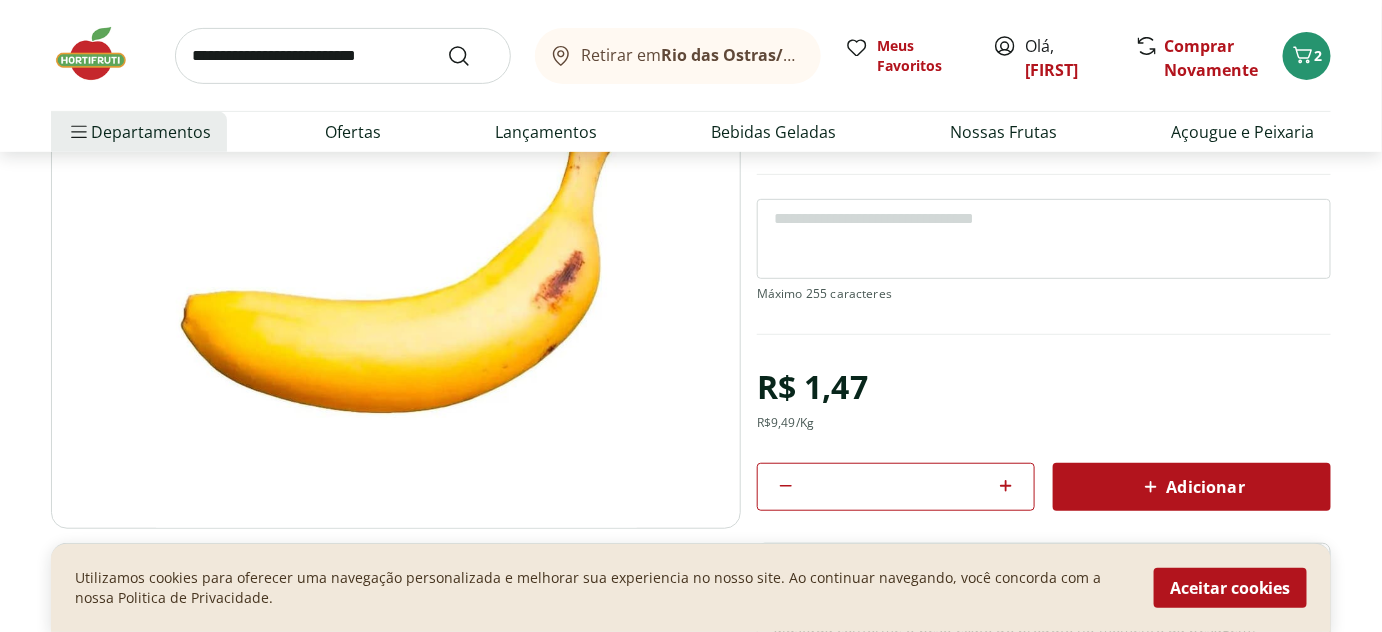 type on "**" 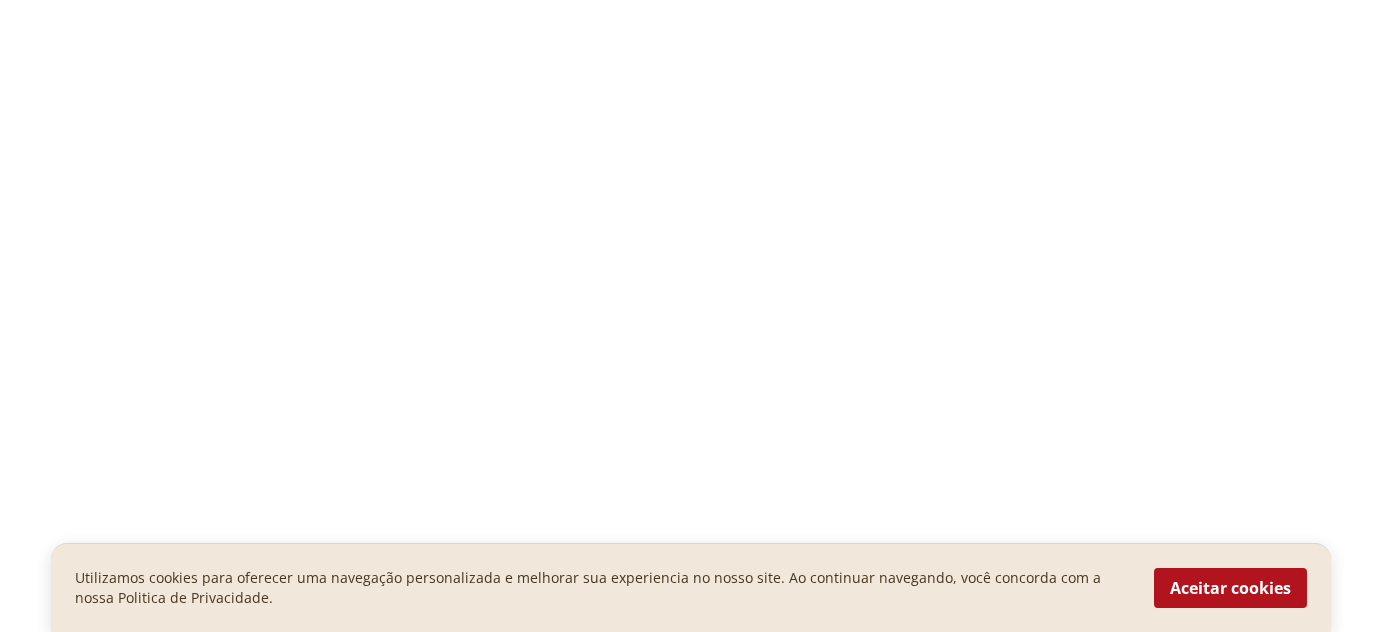 scroll, scrollTop: 0, scrollLeft: 0, axis: both 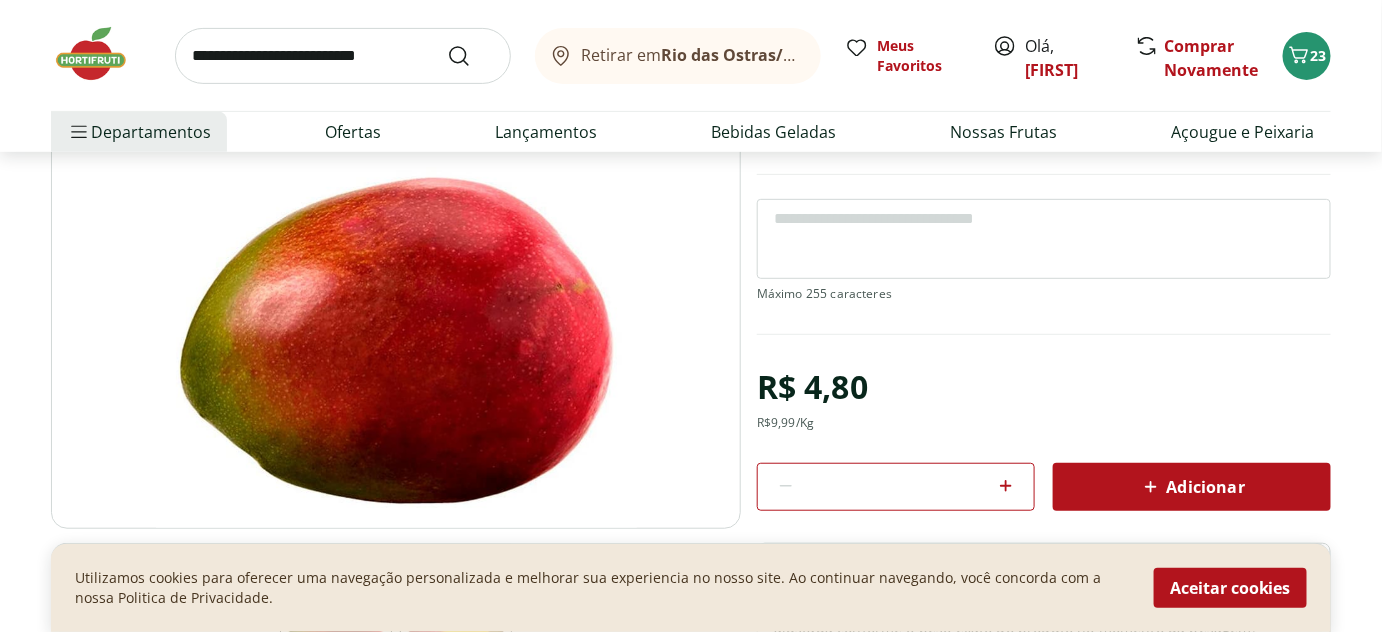 click on "*" at bounding box center [896, 487] 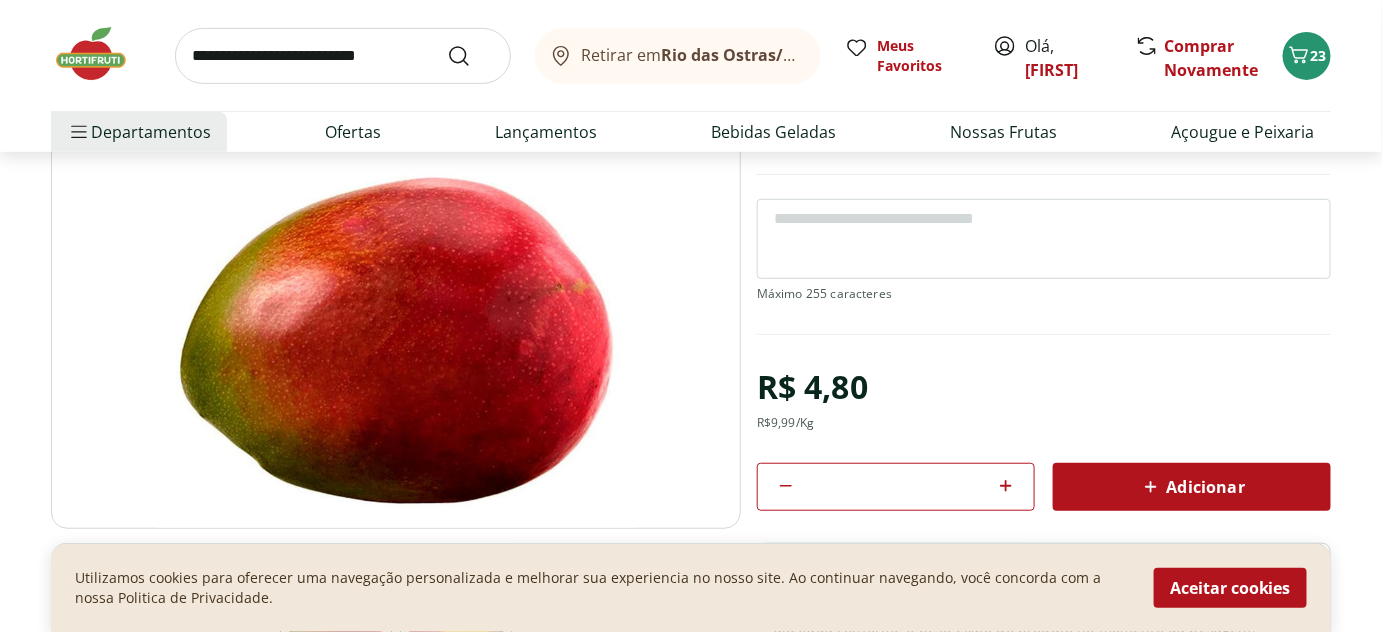 type on "**" 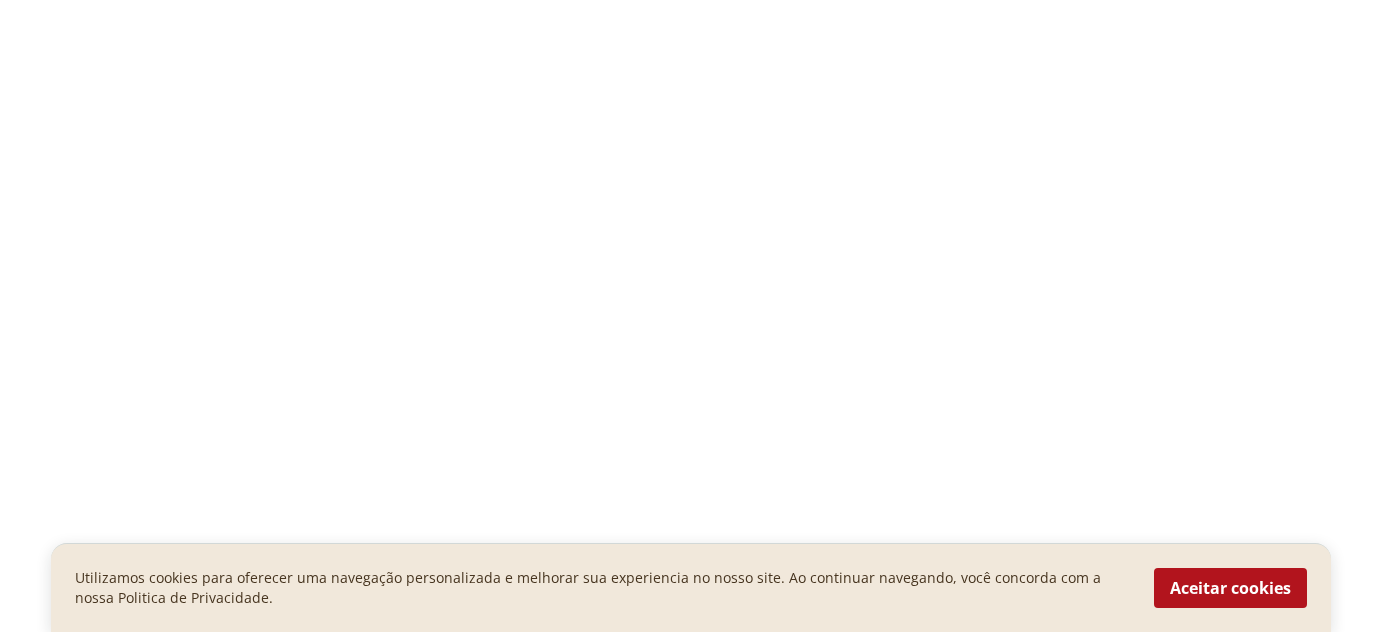 scroll, scrollTop: 0, scrollLeft: 0, axis: both 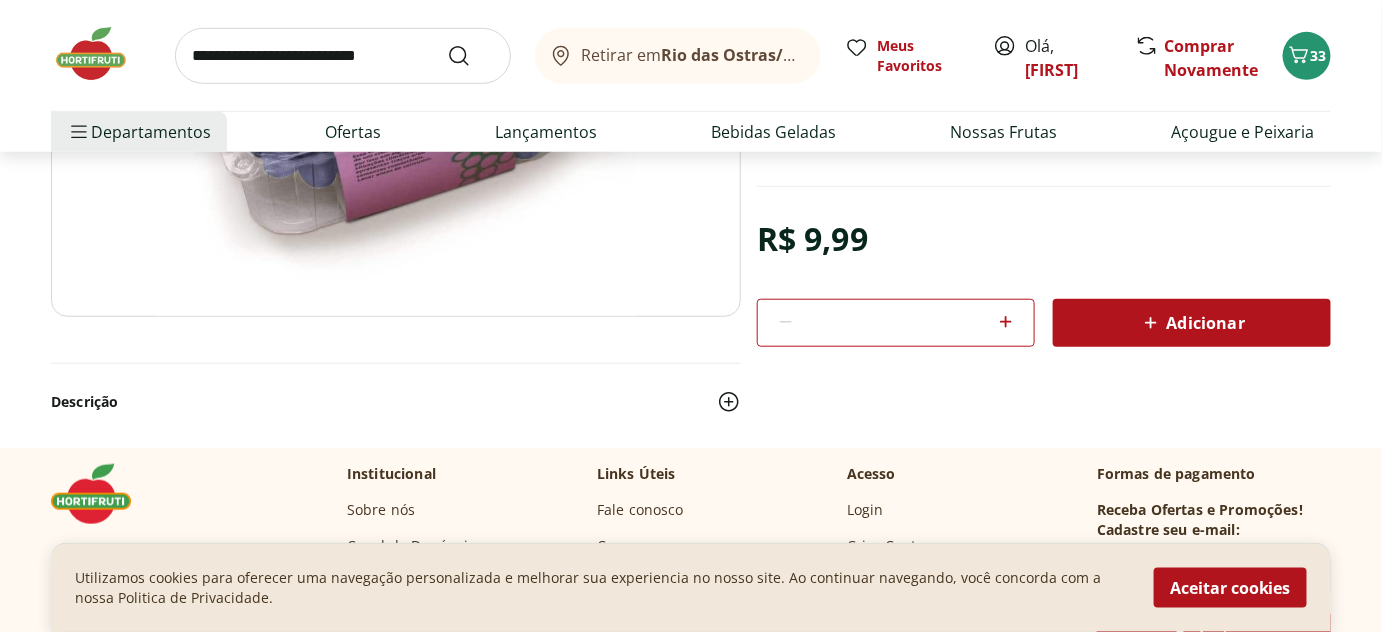 click 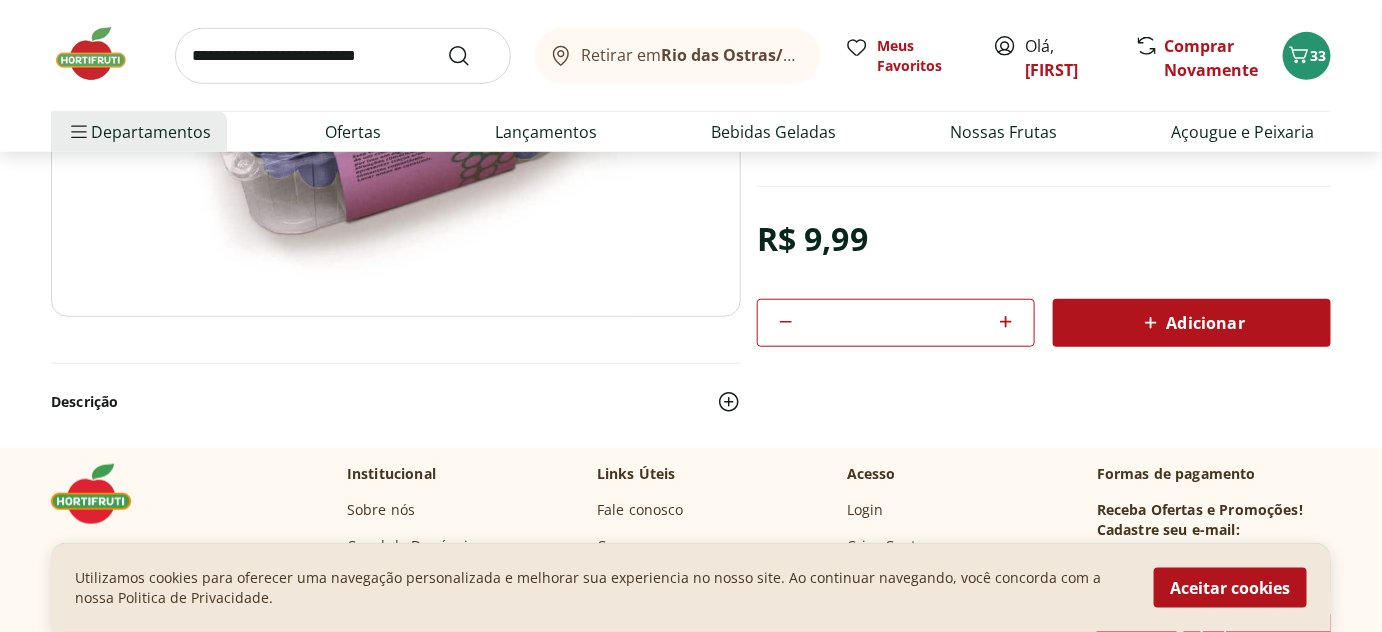click 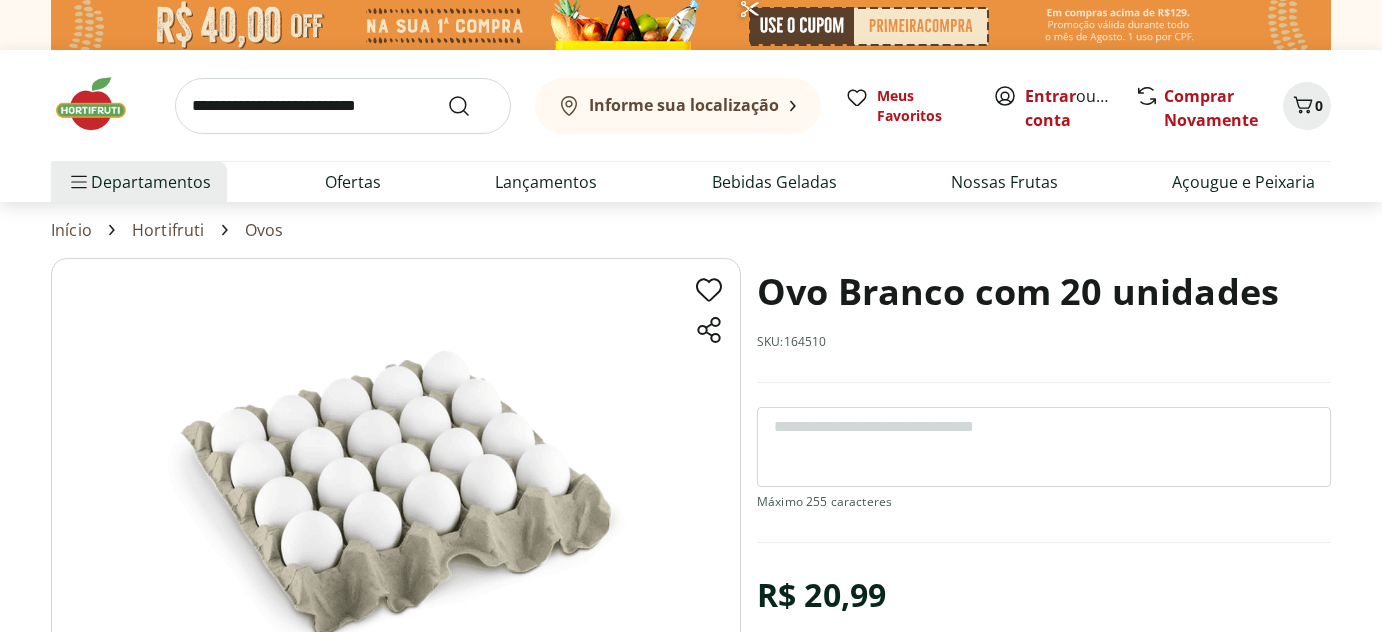 scroll, scrollTop: 0, scrollLeft: 0, axis: both 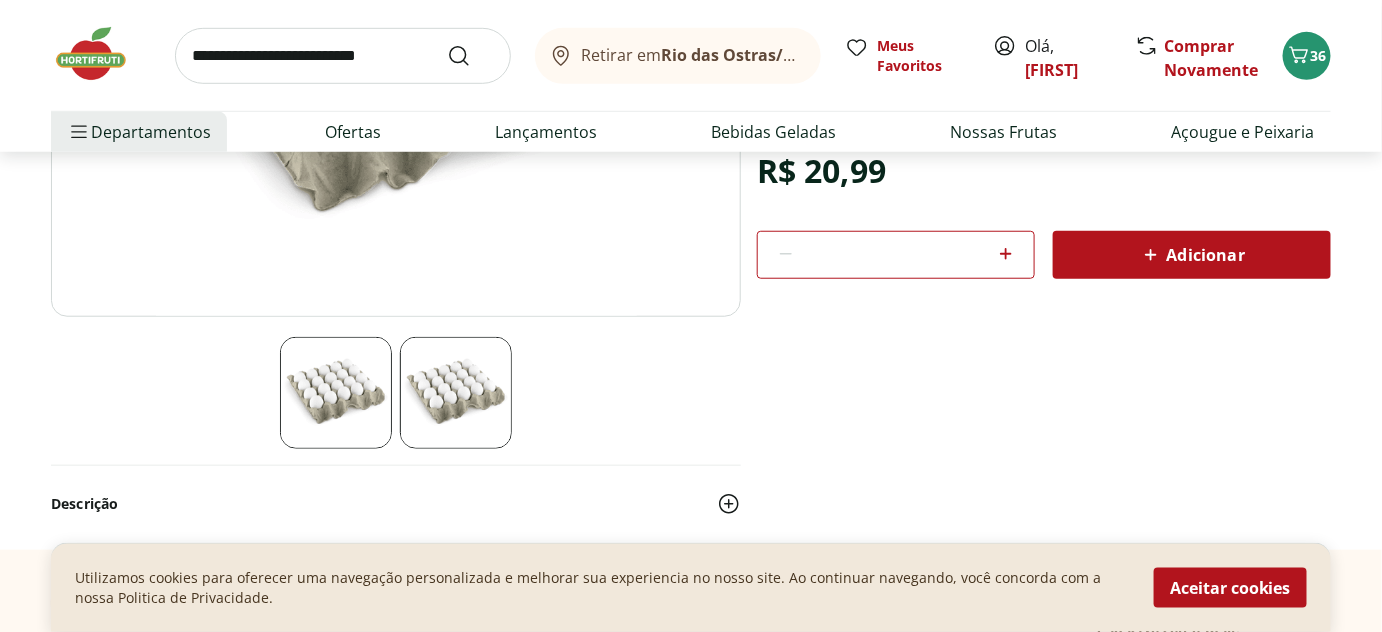 click on "Adicionar" at bounding box center [1192, 255] 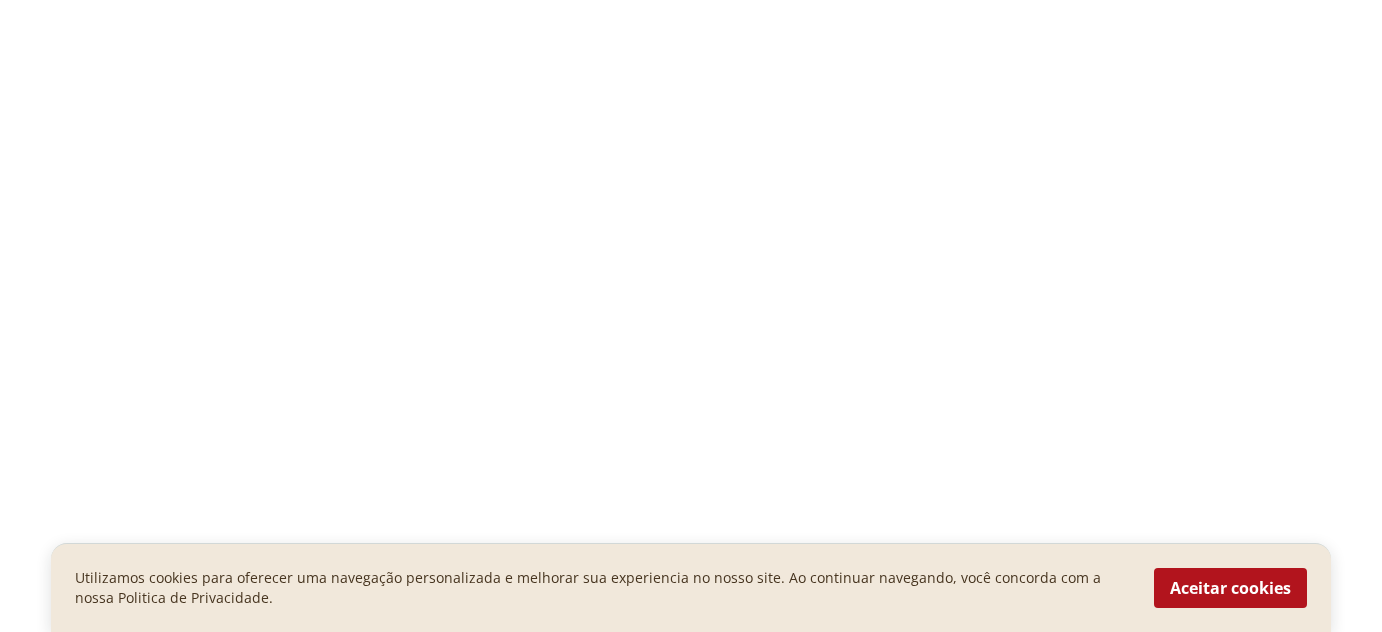 scroll, scrollTop: 0, scrollLeft: 0, axis: both 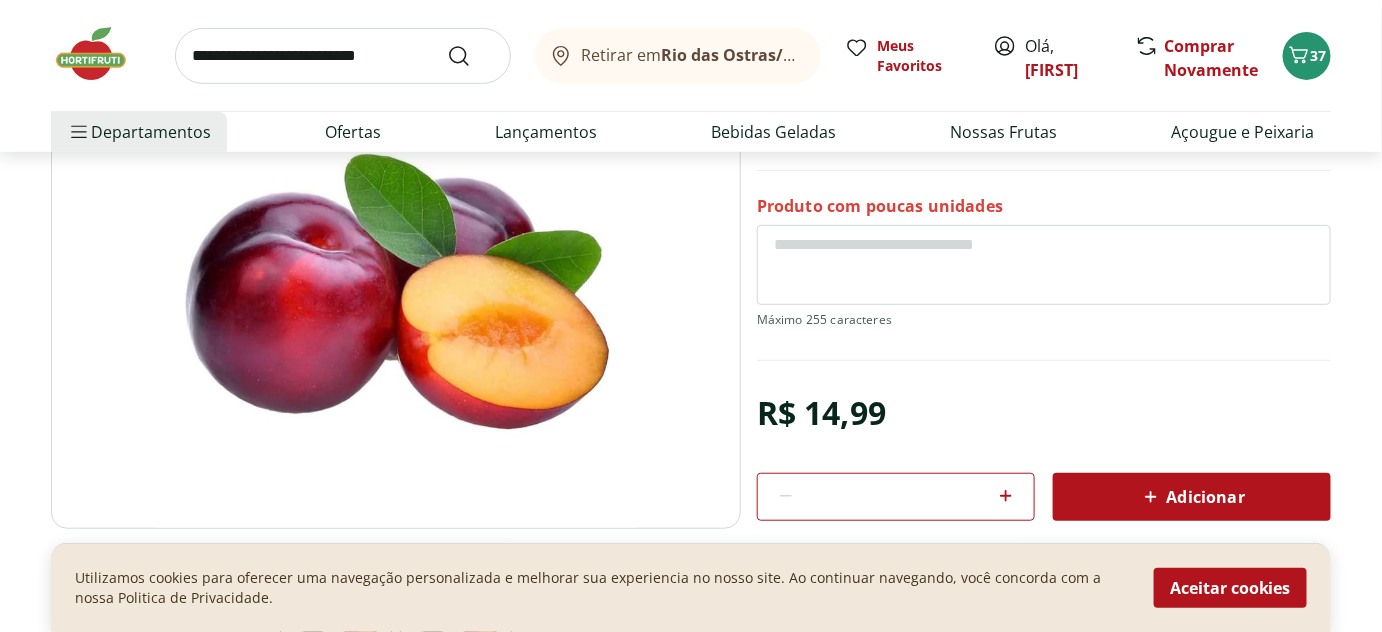 click 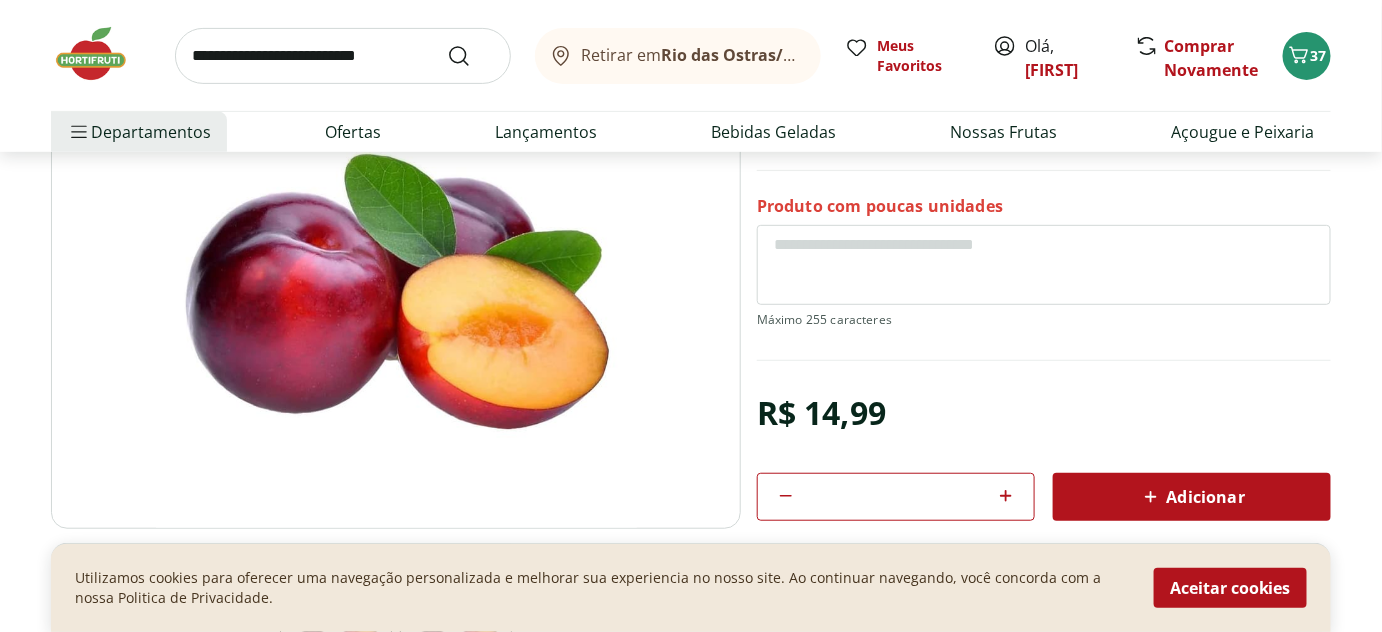 click on "Adicionar" at bounding box center (1192, 497) 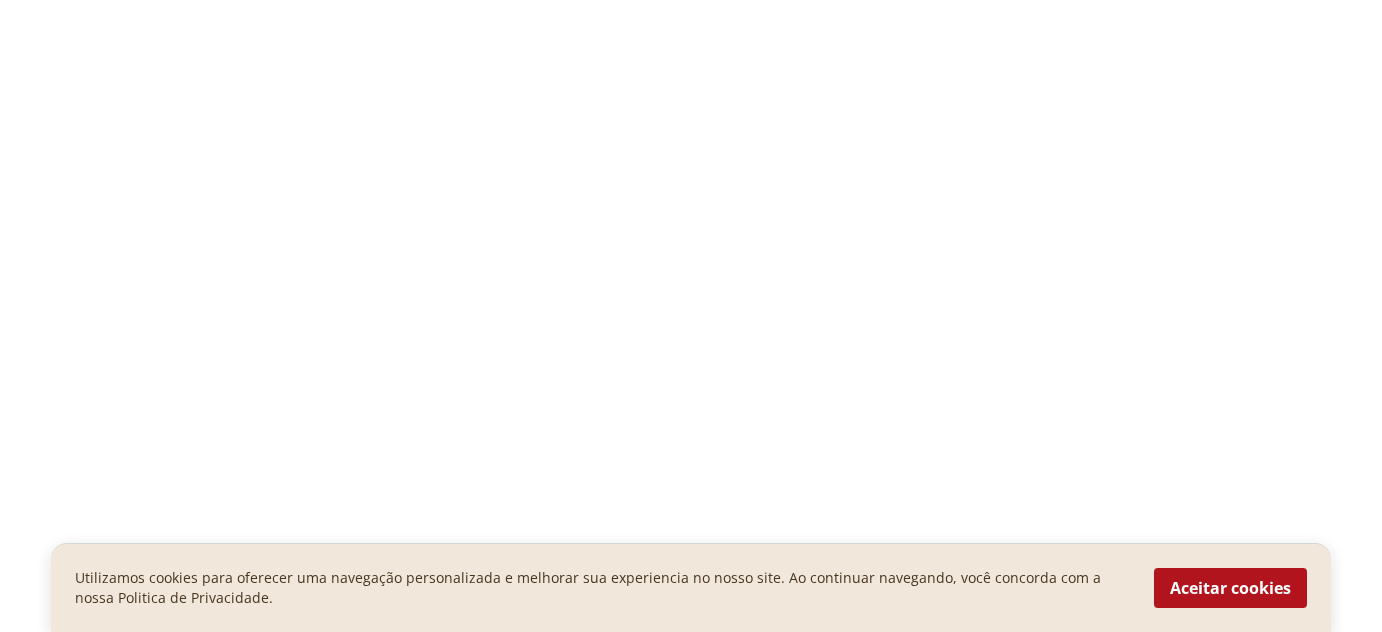 scroll, scrollTop: 0, scrollLeft: 0, axis: both 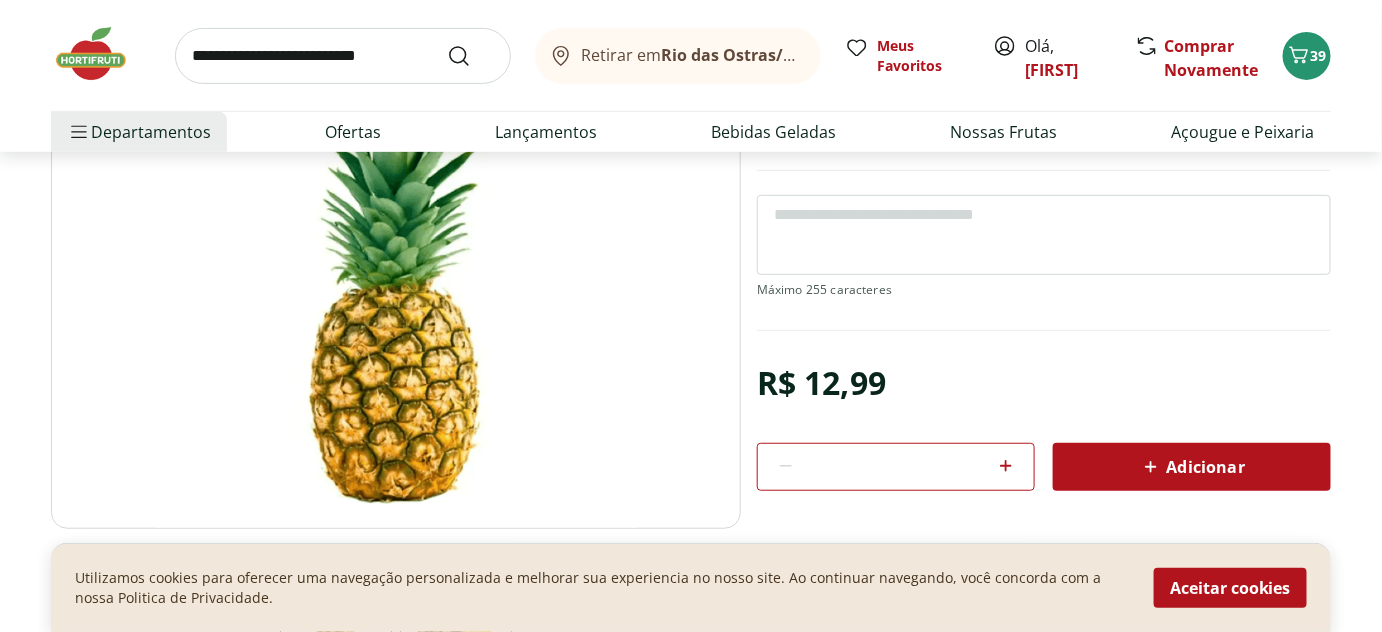 click on "Adicionar" at bounding box center [1192, 467] 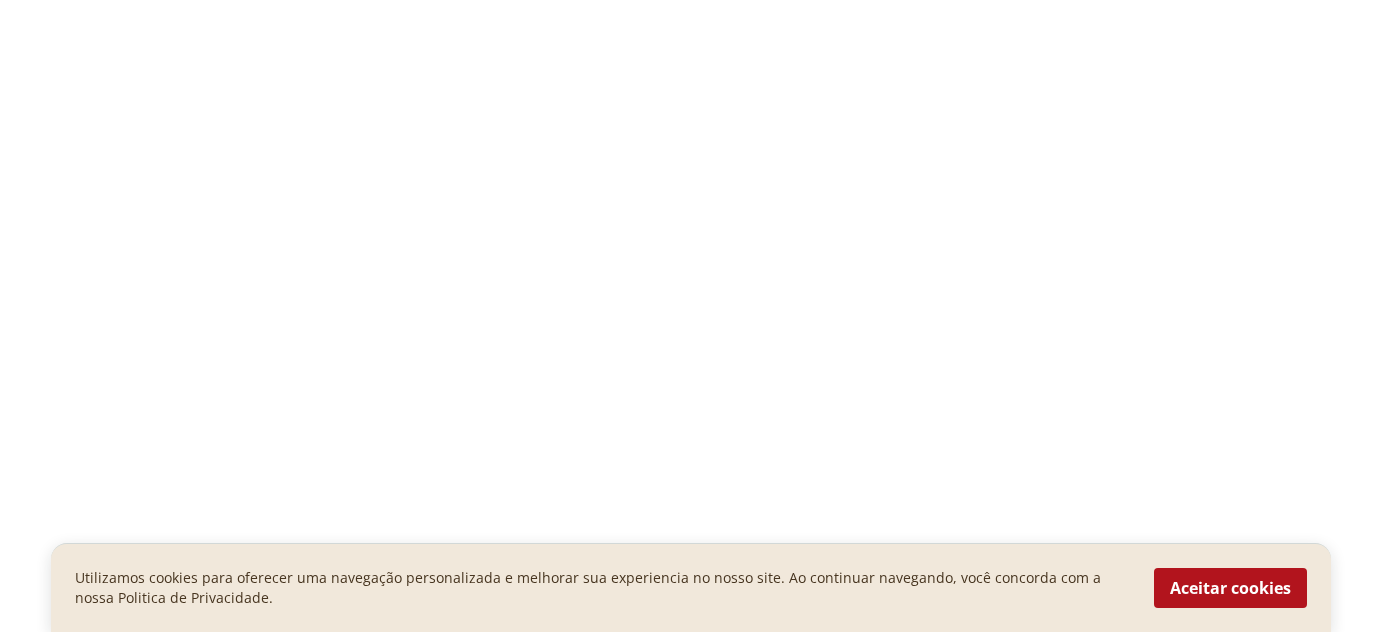 scroll, scrollTop: 0, scrollLeft: 0, axis: both 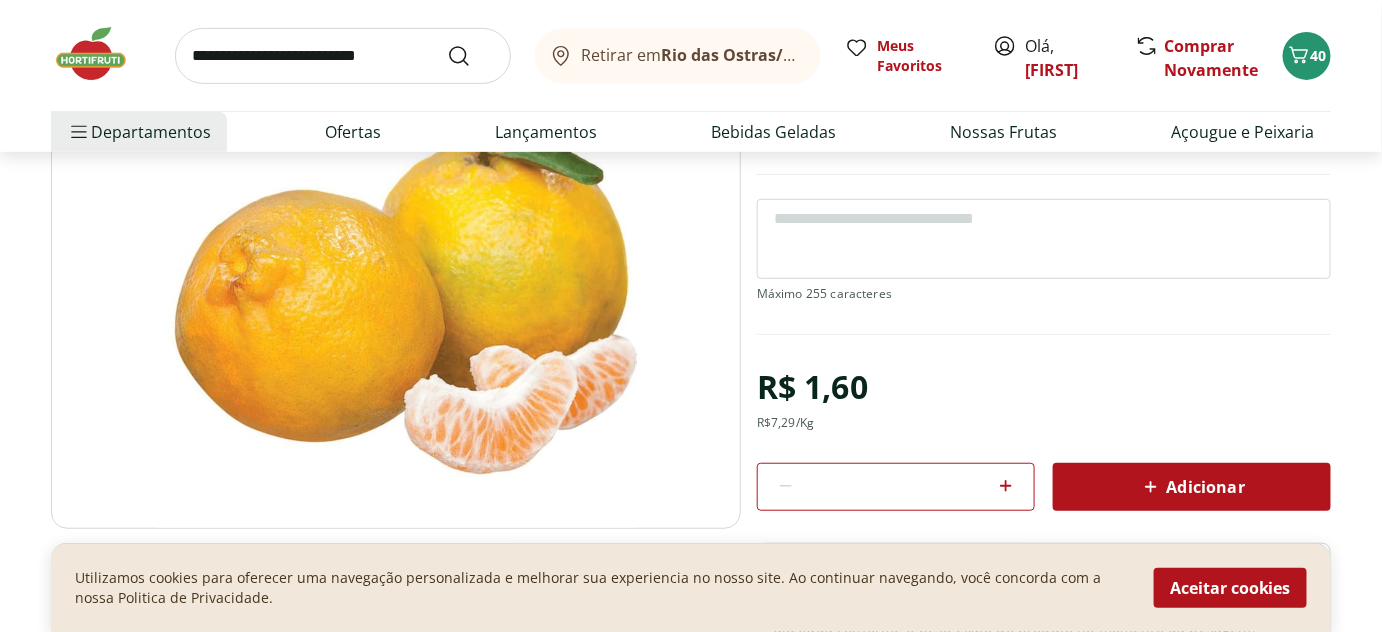drag, startPoint x: 893, startPoint y: 488, endPoint x: 881, endPoint y: 490, distance: 12.165525 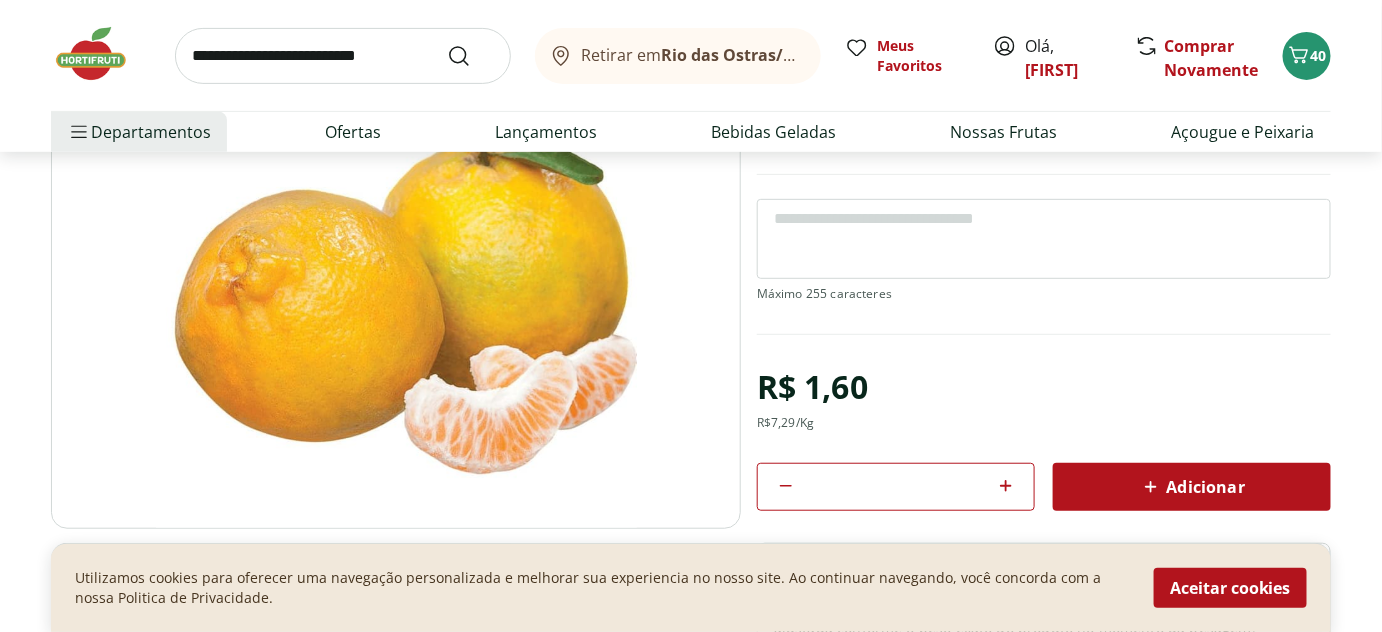 type on "**" 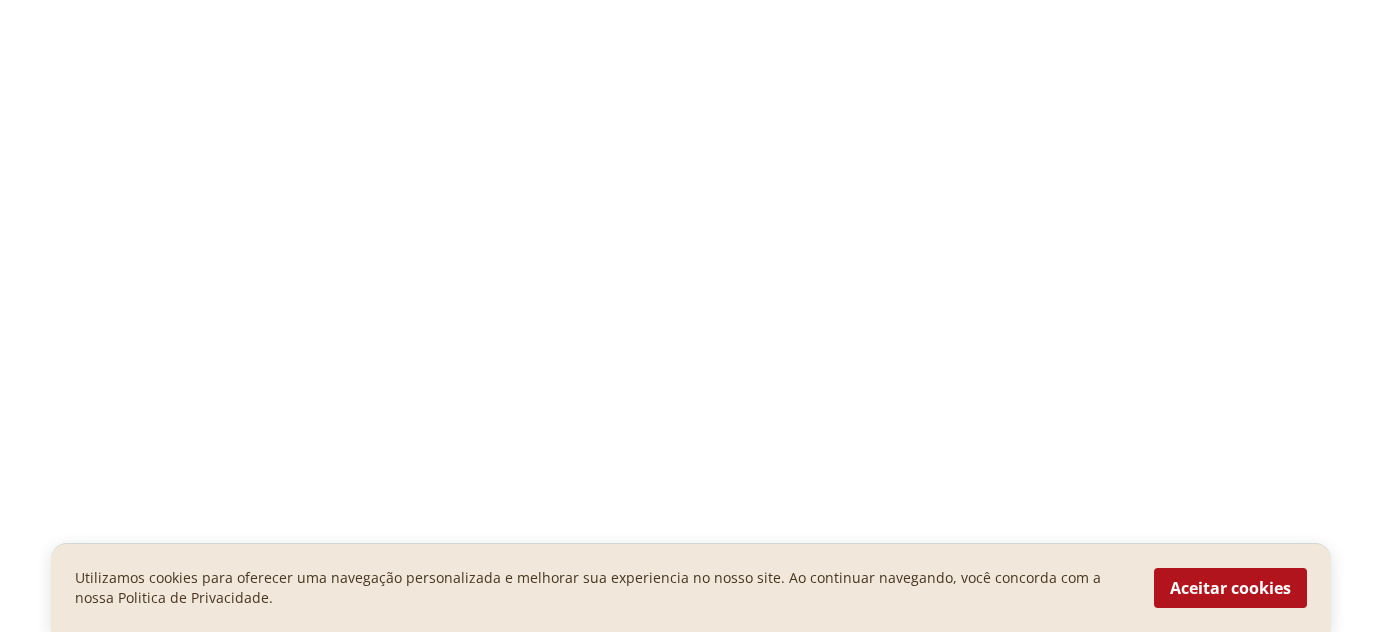 scroll, scrollTop: 0, scrollLeft: 0, axis: both 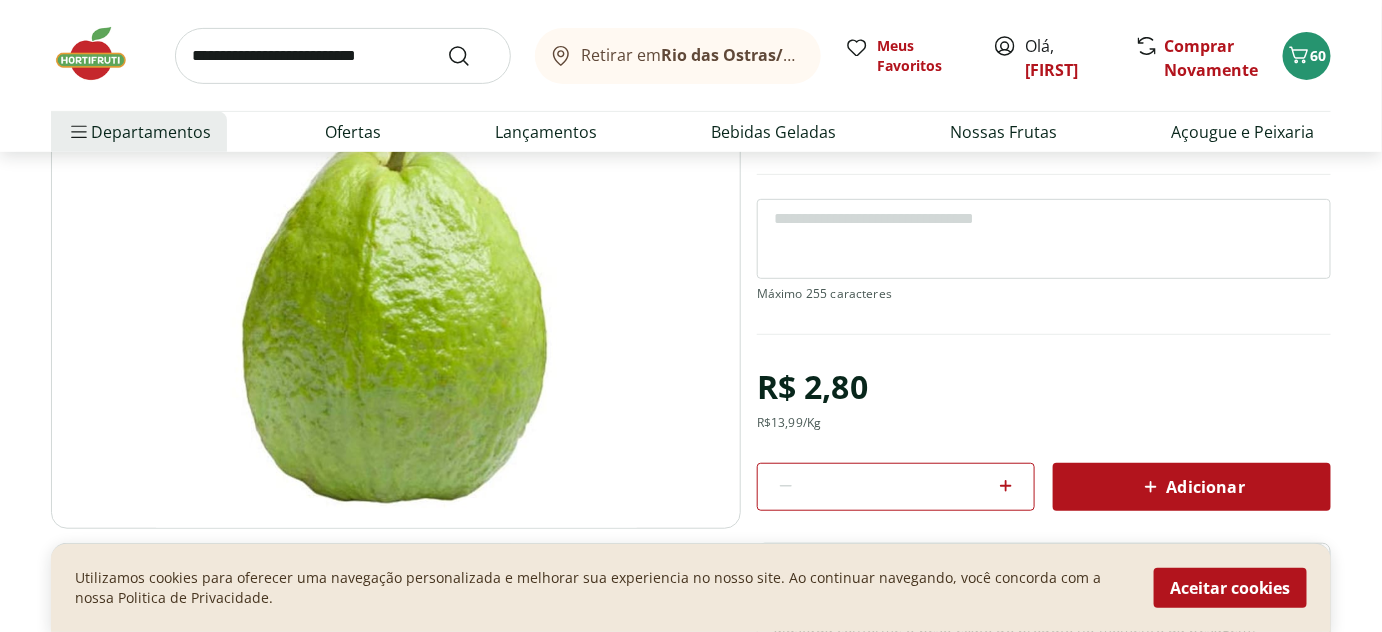 drag, startPoint x: 912, startPoint y: 480, endPoint x: 874, endPoint y: 487, distance: 38.63936 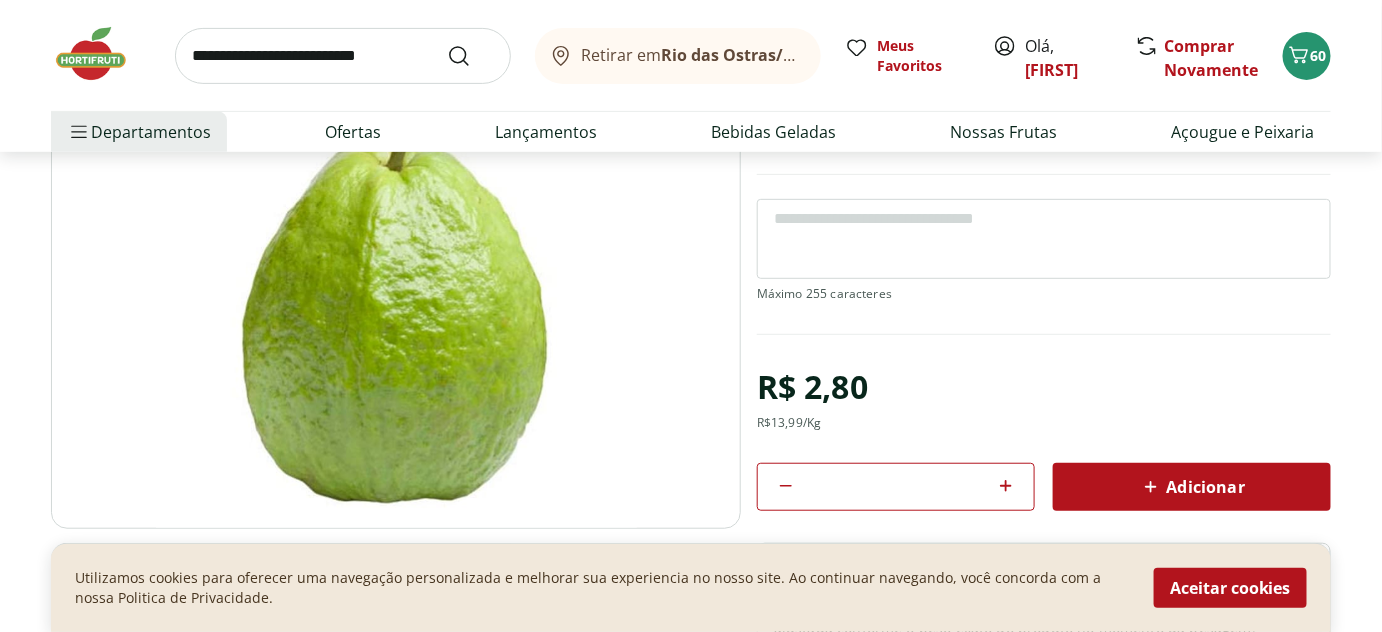 type on "**" 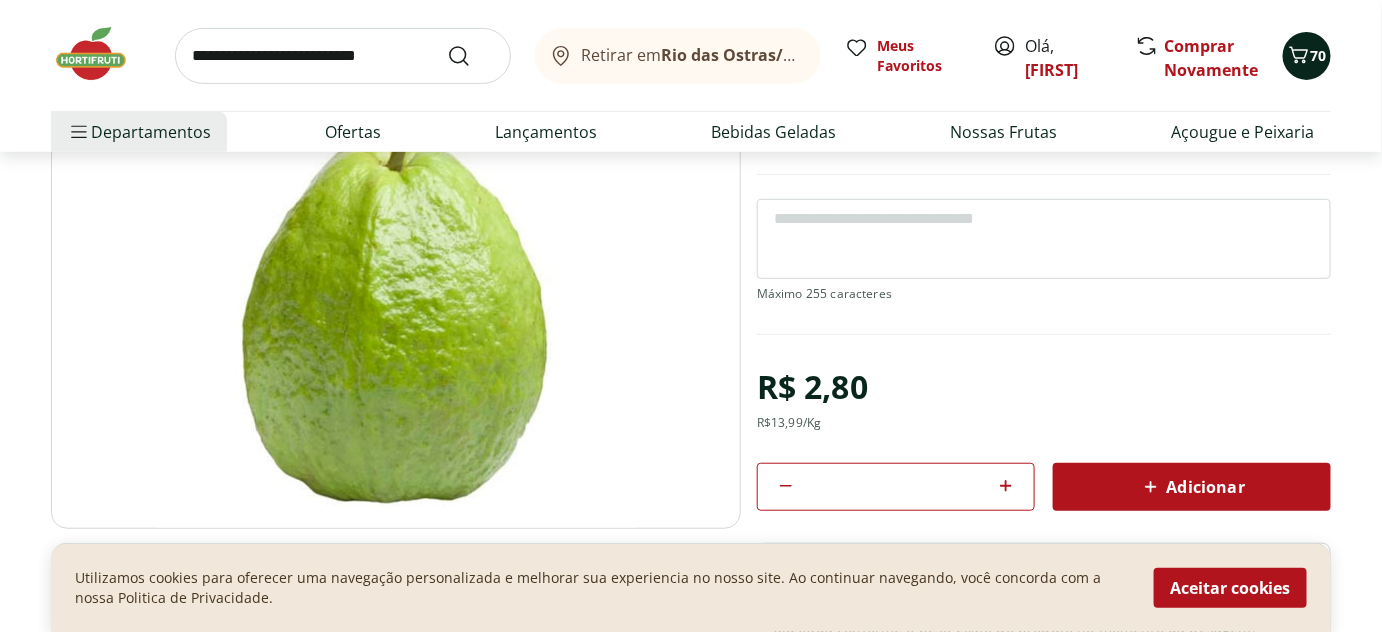 click on "70" at bounding box center (1319, 55) 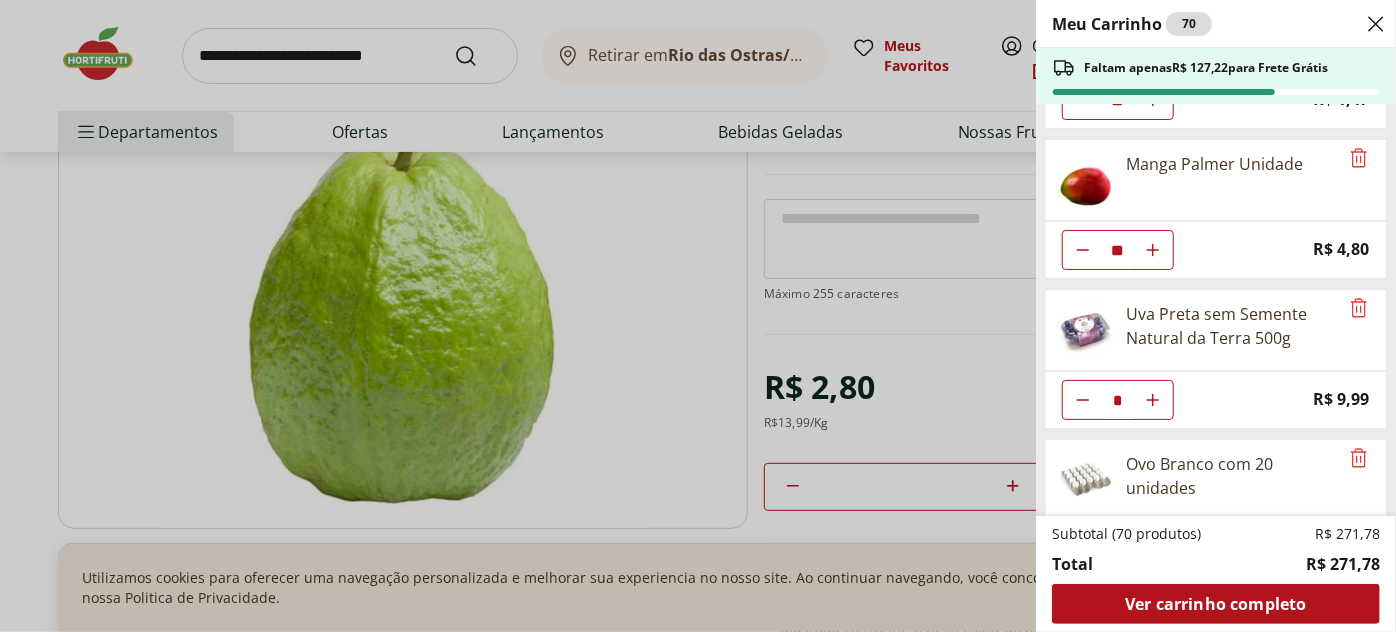 scroll, scrollTop: 212, scrollLeft: 0, axis: vertical 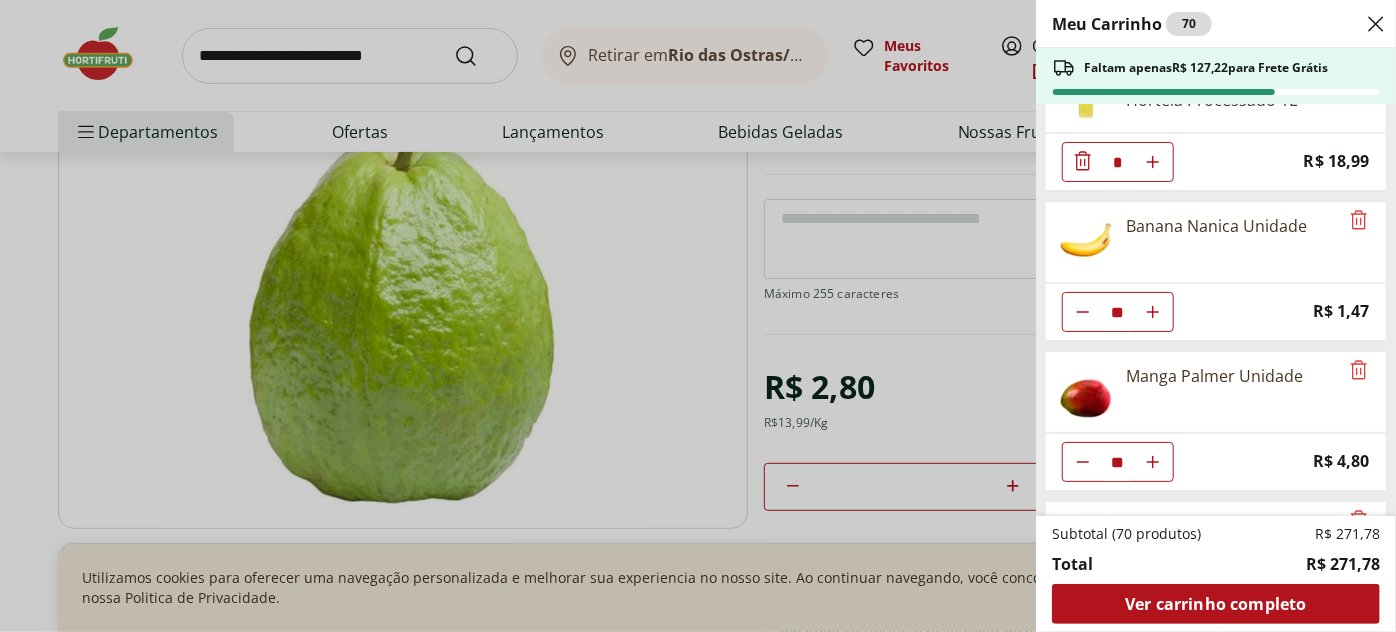click 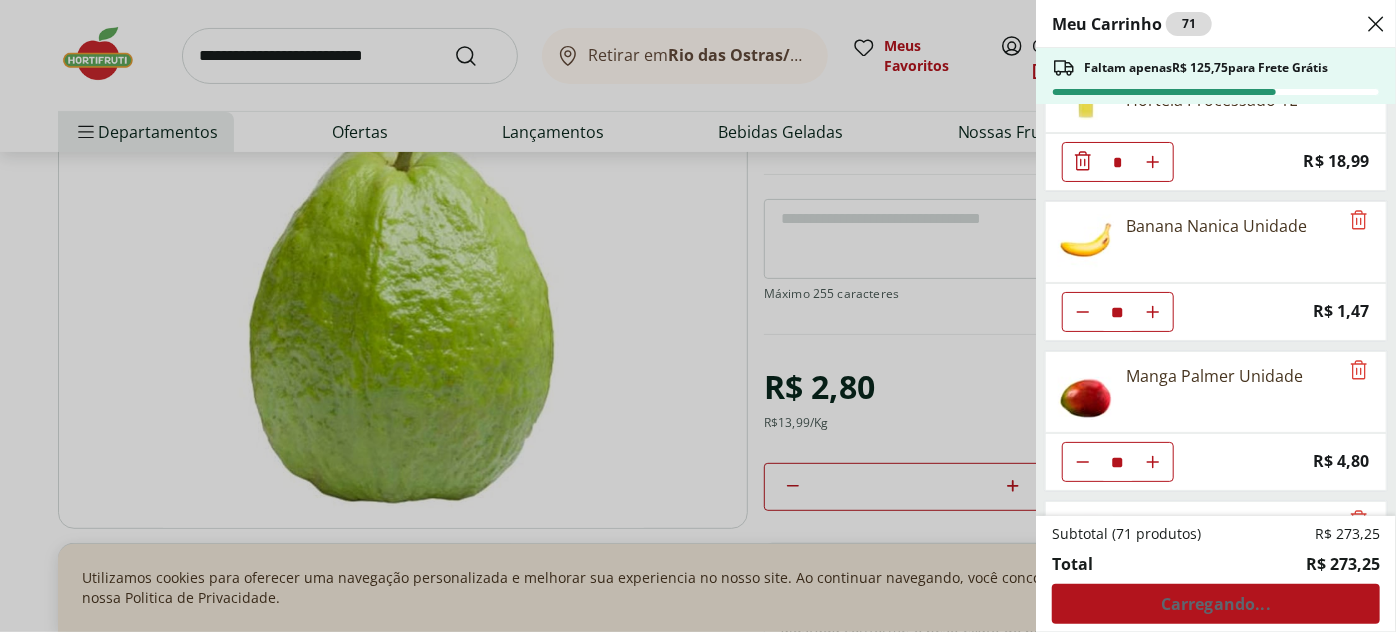 click 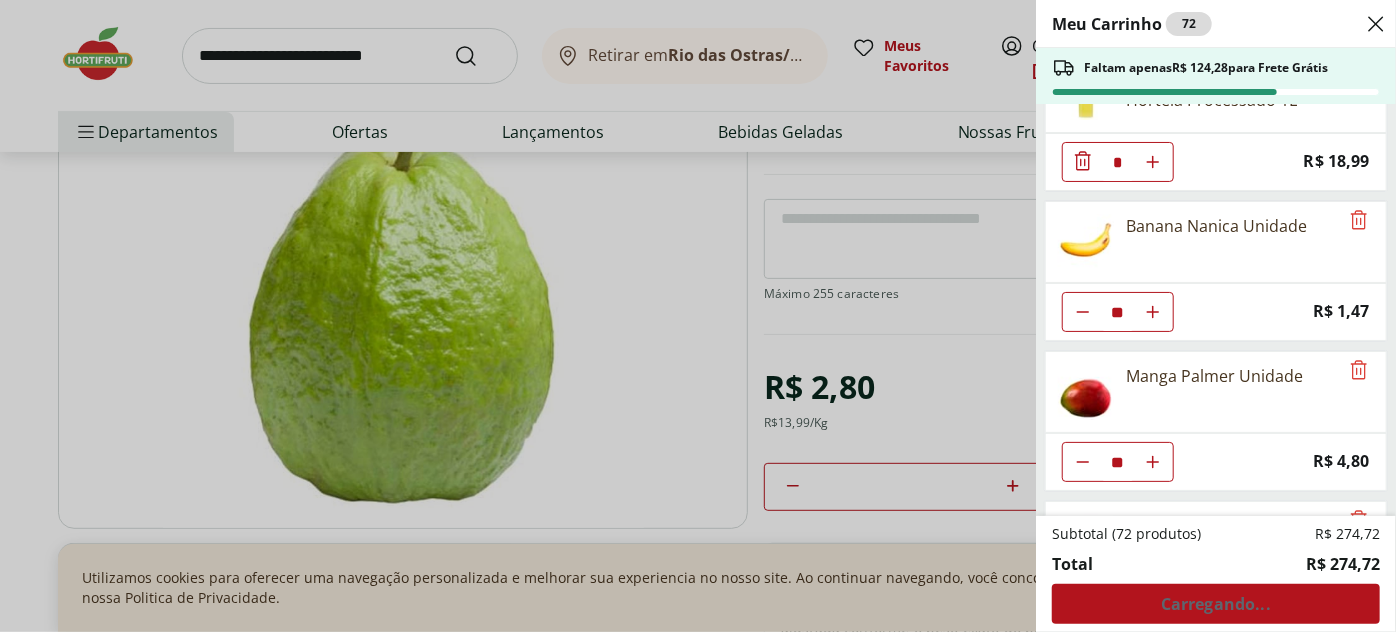 click 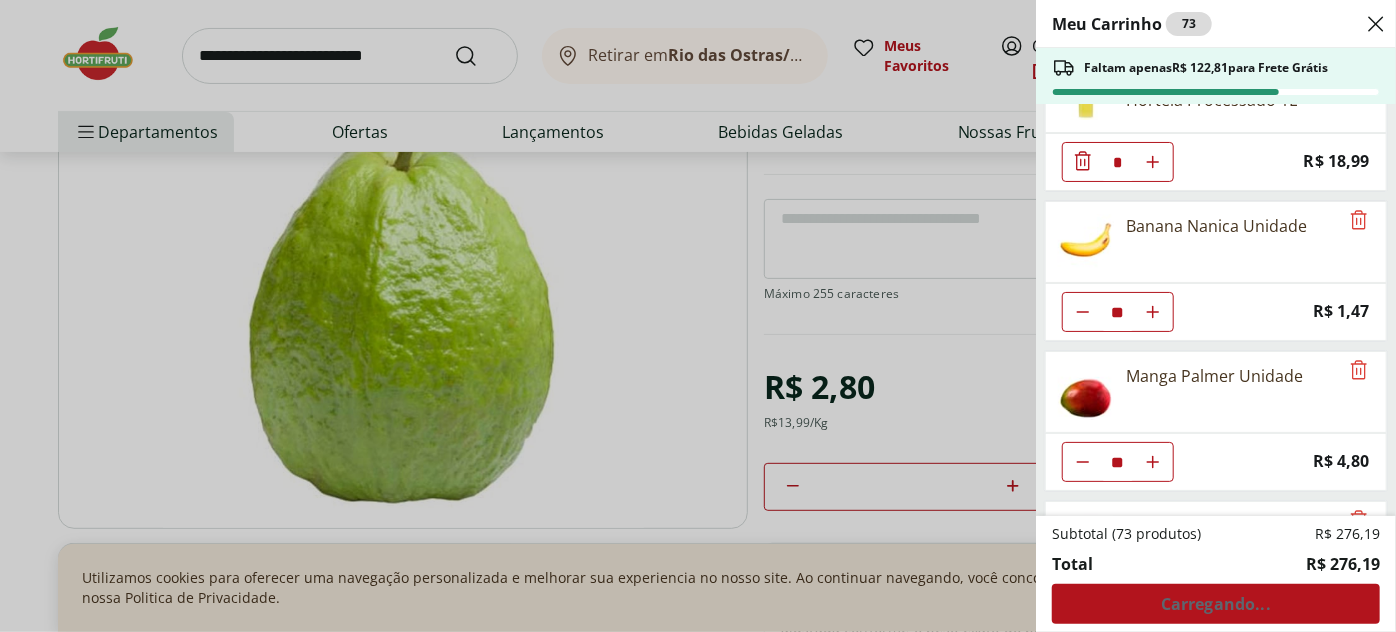 click 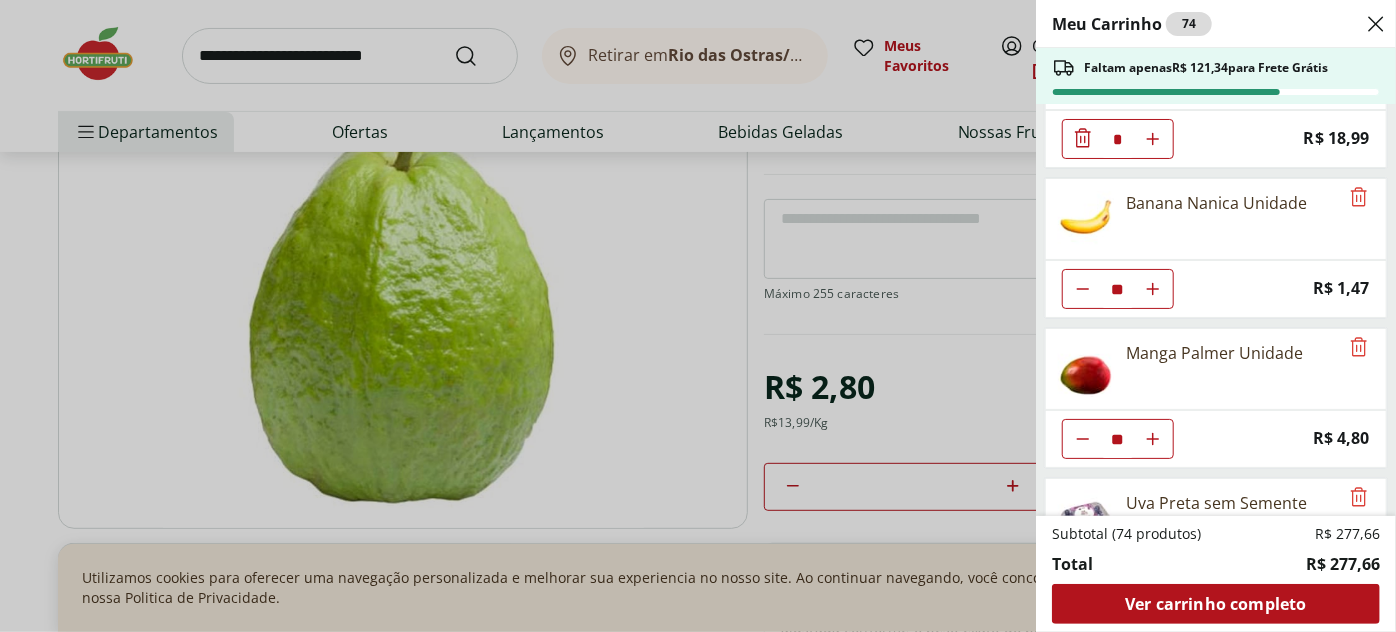 scroll, scrollTop: 212, scrollLeft: 0, axis: vertical 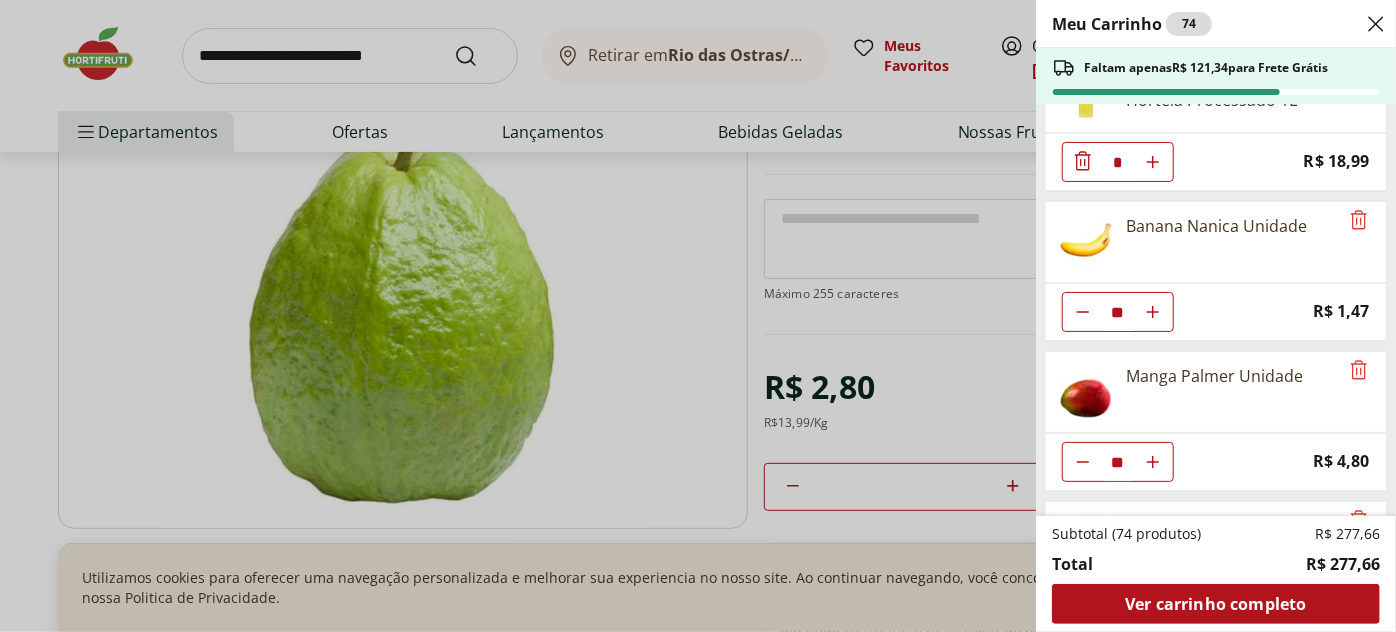 click at bounding box center (1083, 12) 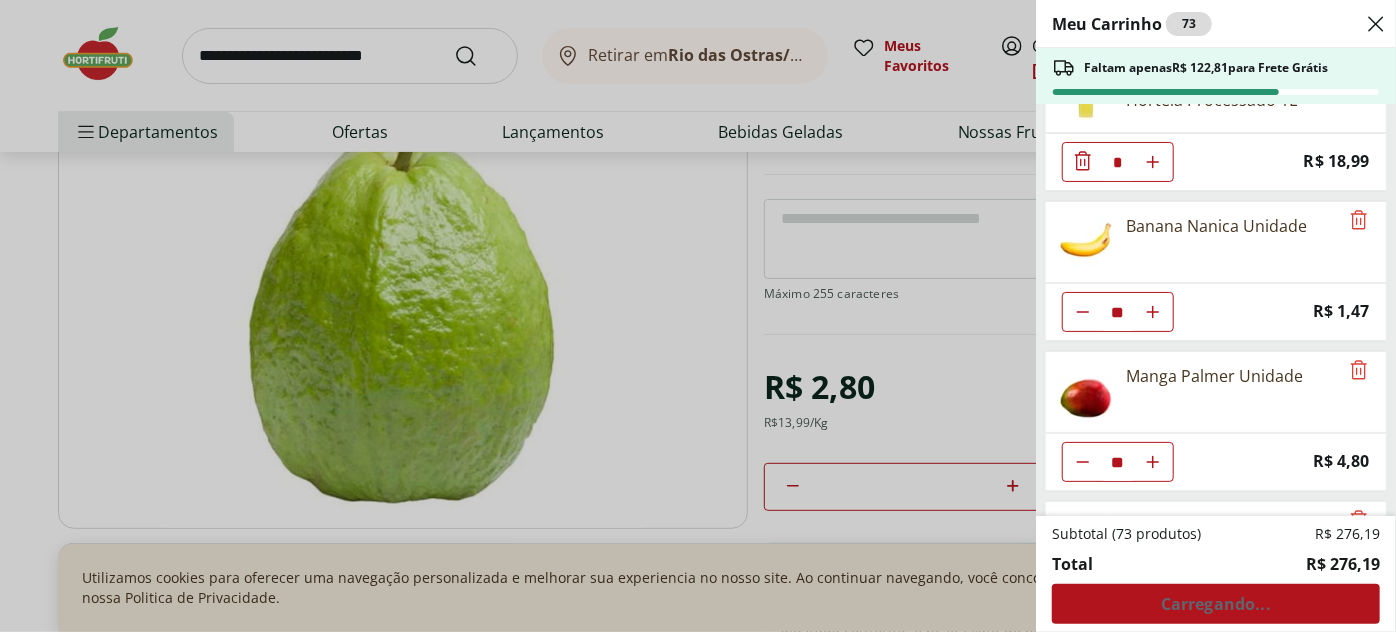 click at bounding box center [1083, 12] 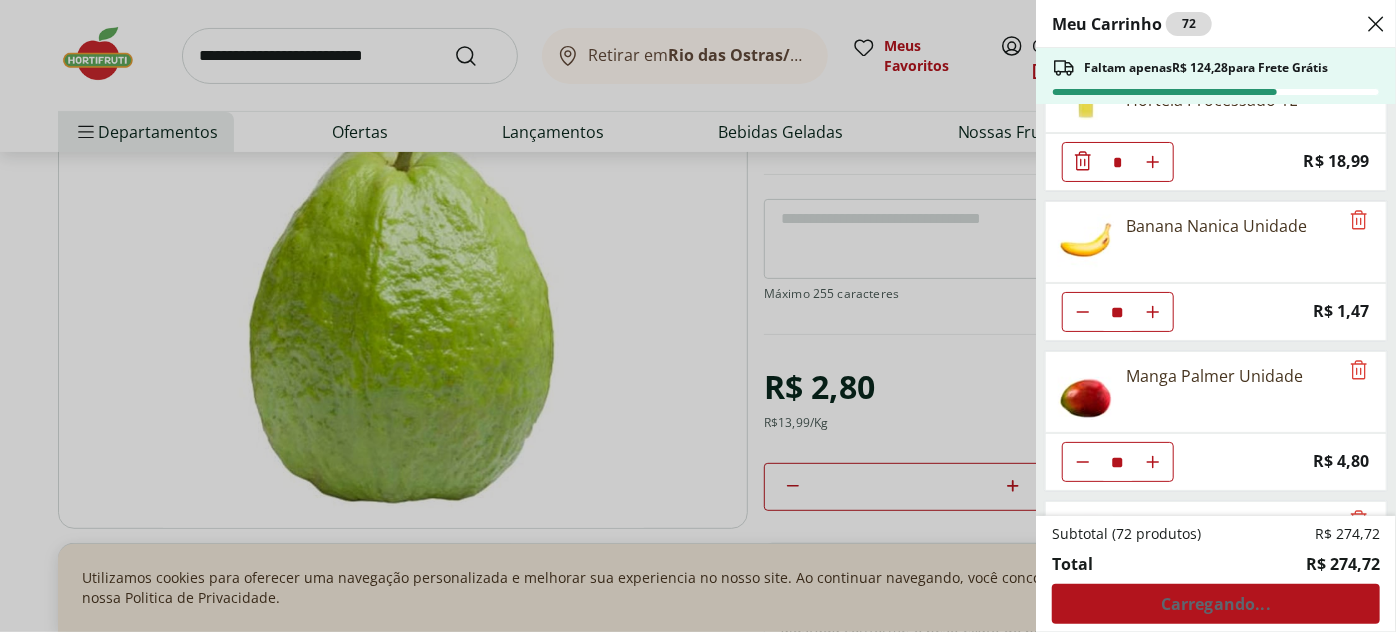 click at bounding box center [1083, 12] 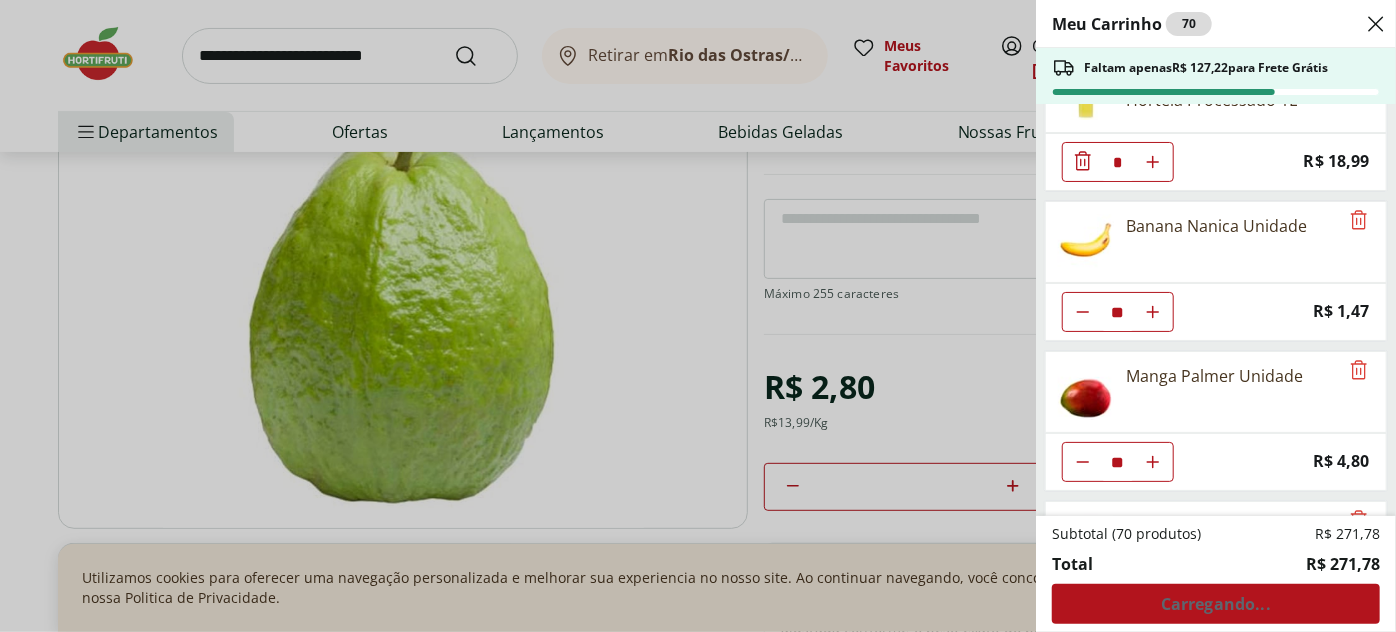 click at bounding box center (1083, 12) 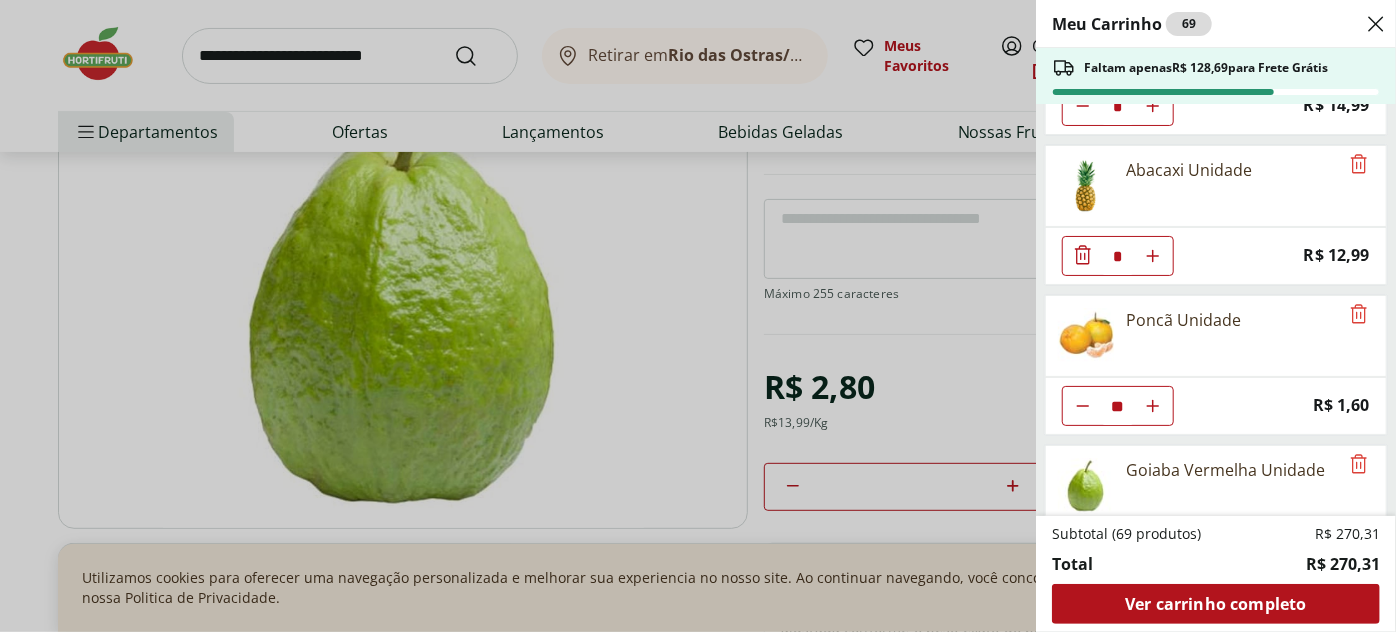scroll, scrollTop: 1060, scrollLeft: 0, axis: vertical 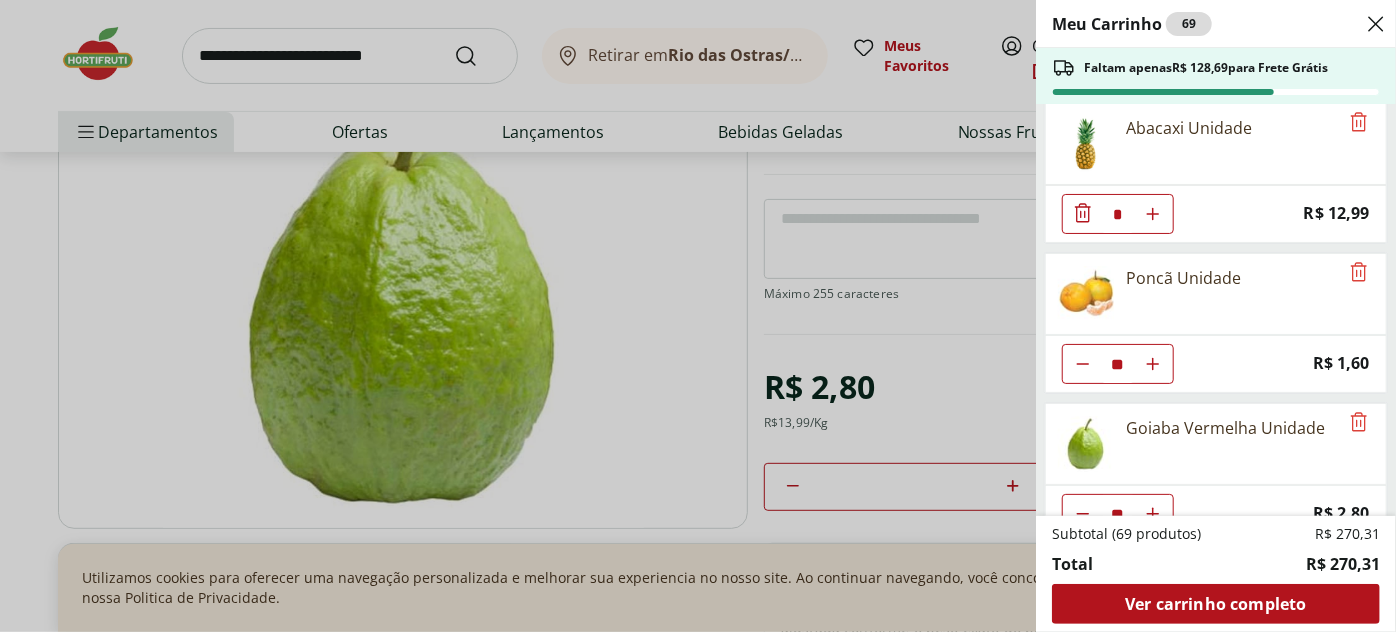 click 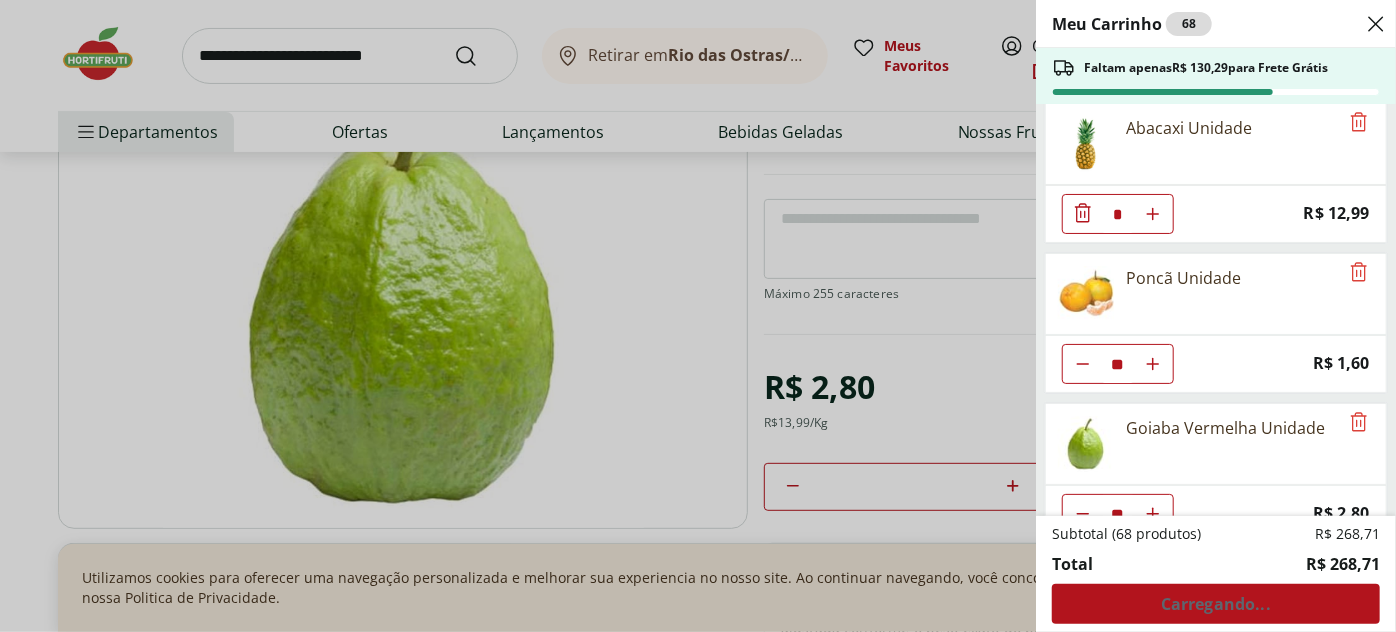 click 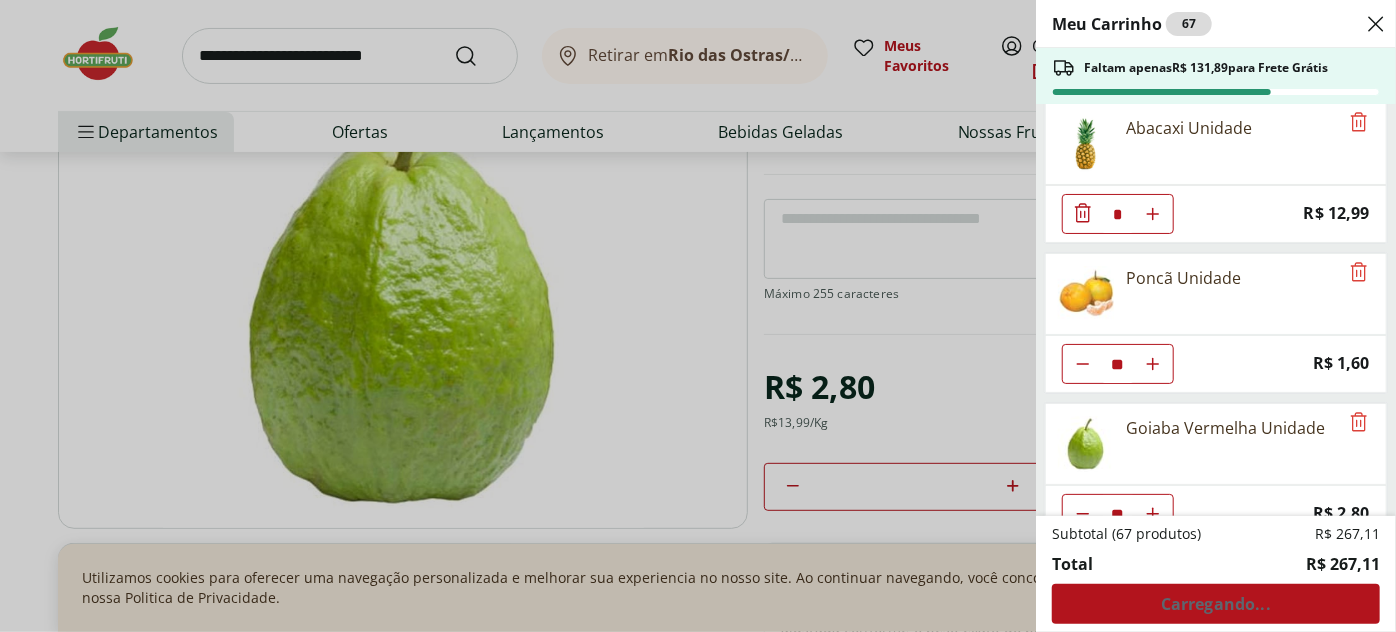 click 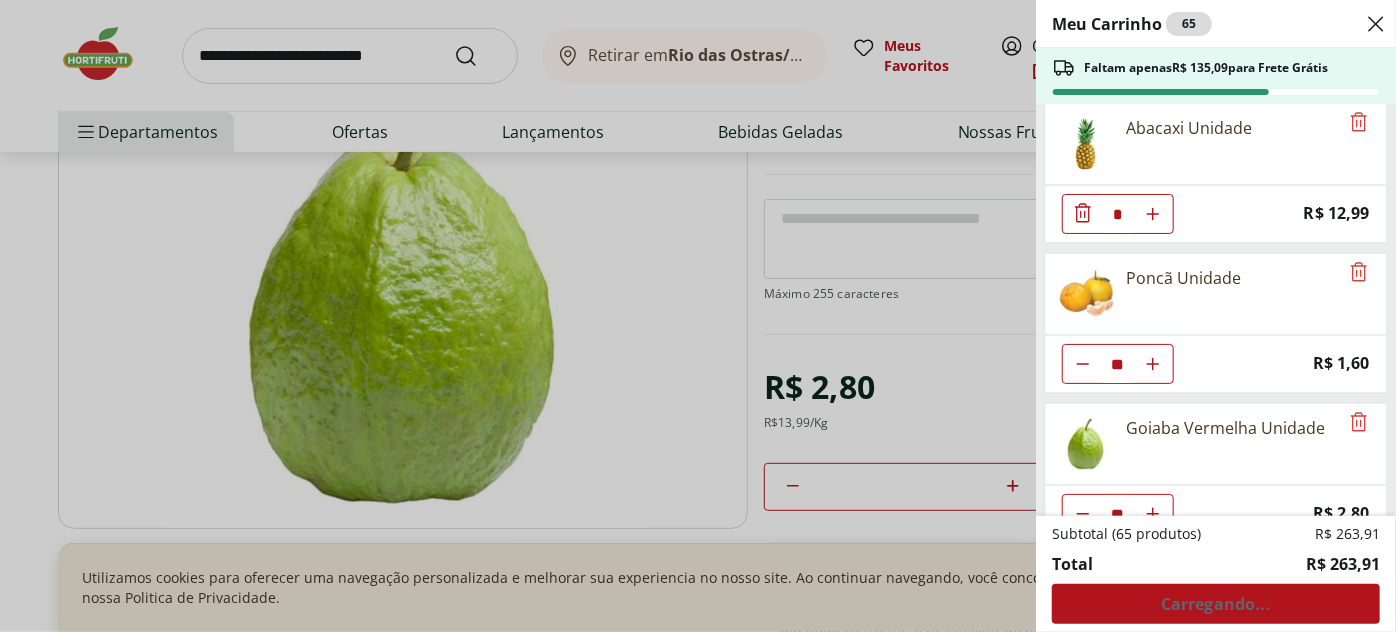 click 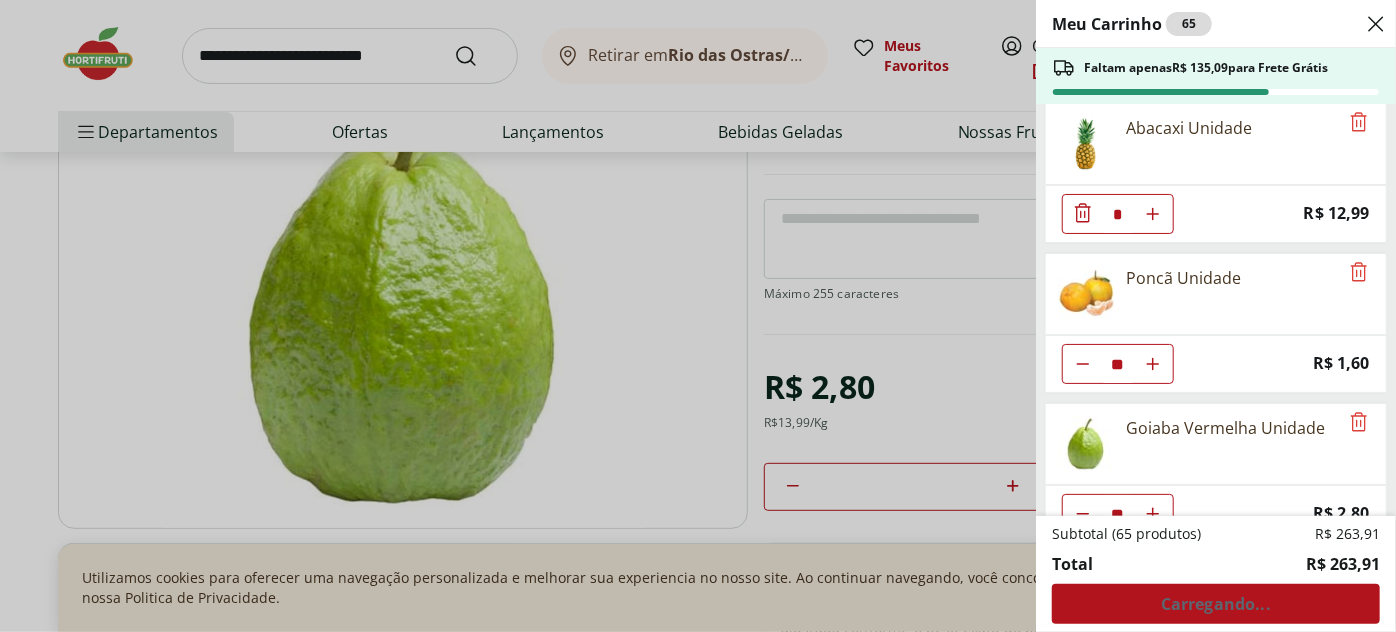type on "**" 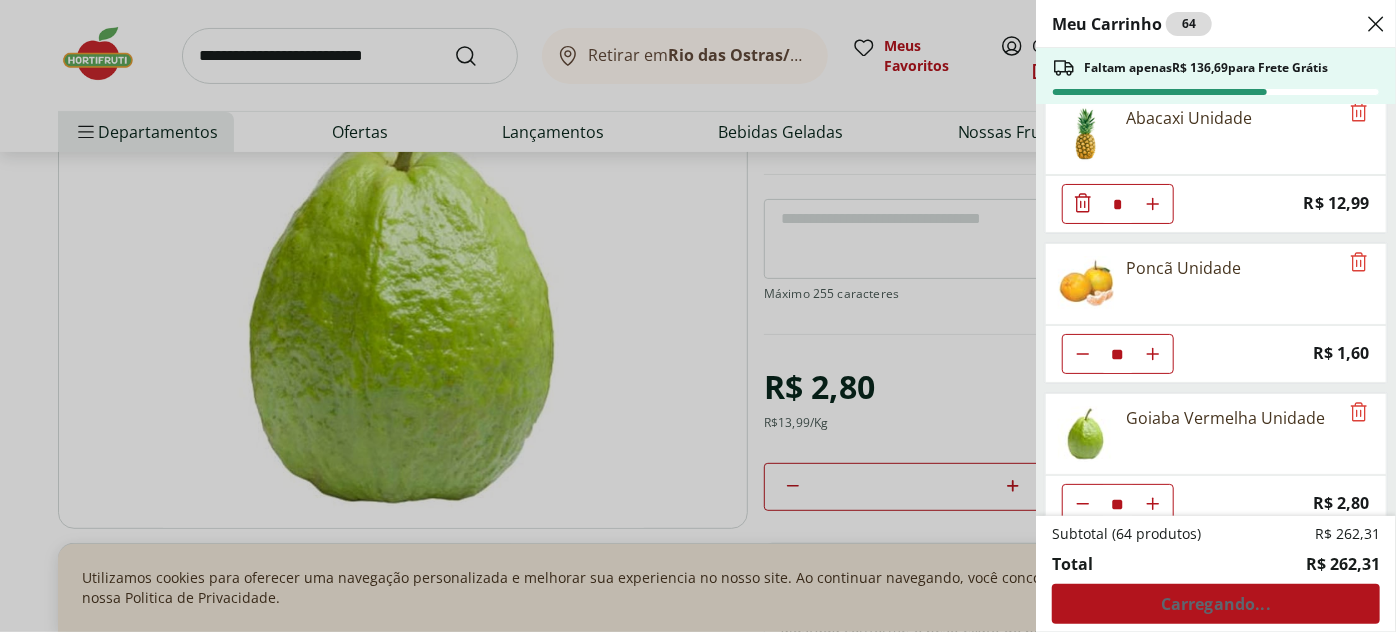 scroll, scrollTop: 1079, scrollLeft: 0, axis: vertical 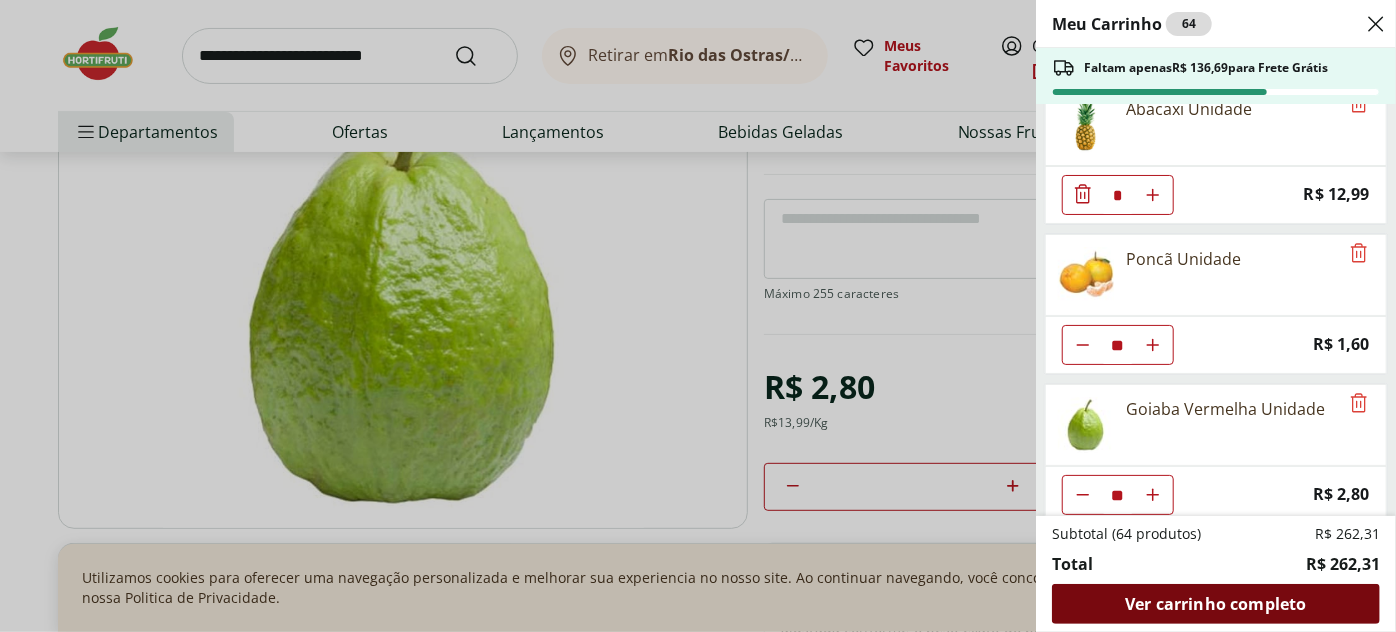 click on "Ver carrinho completo" at bounding box center [1215, 604] 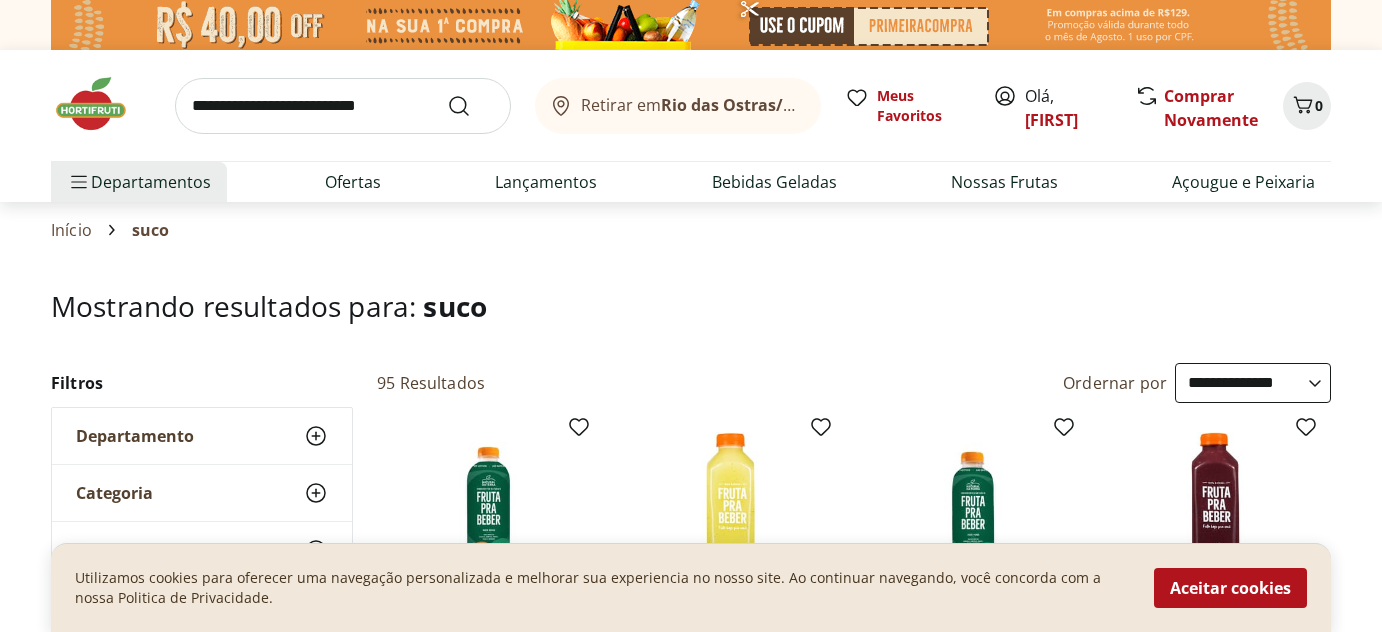 select on "**********" 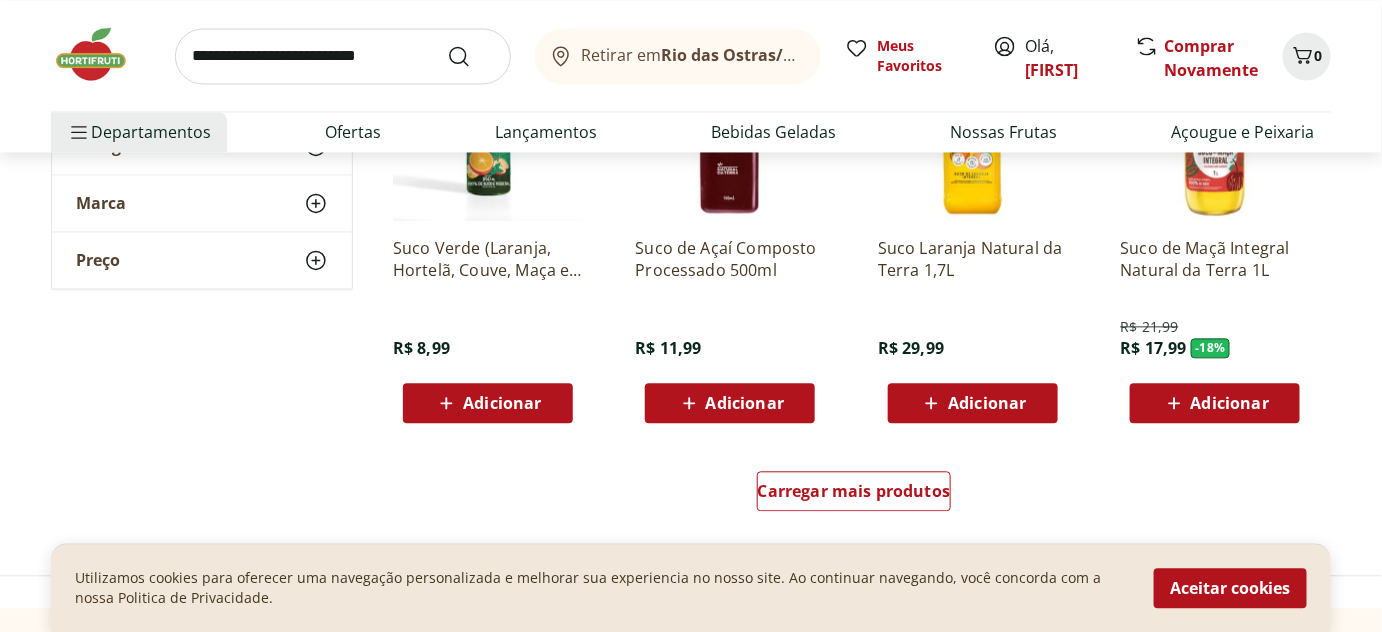 scroll, scrollTop: 0, scrollLeft: 0, axis: both 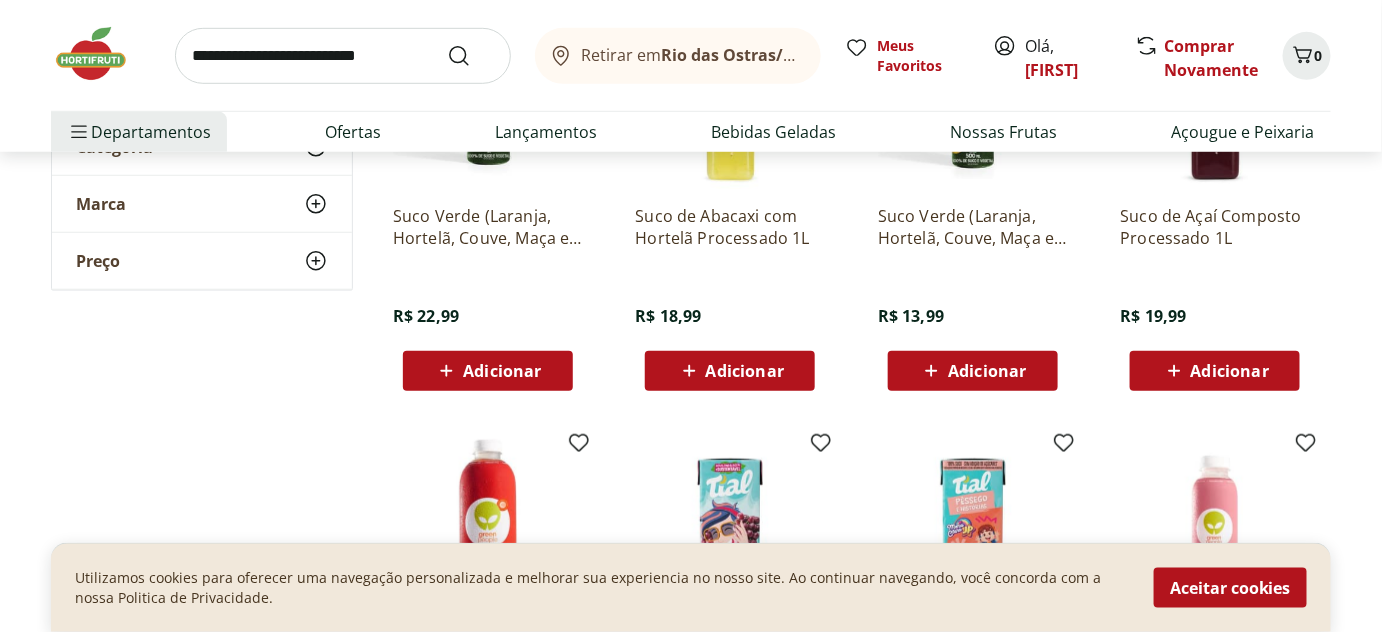 click on "Adicionar" at bounding box center (1230, 371) 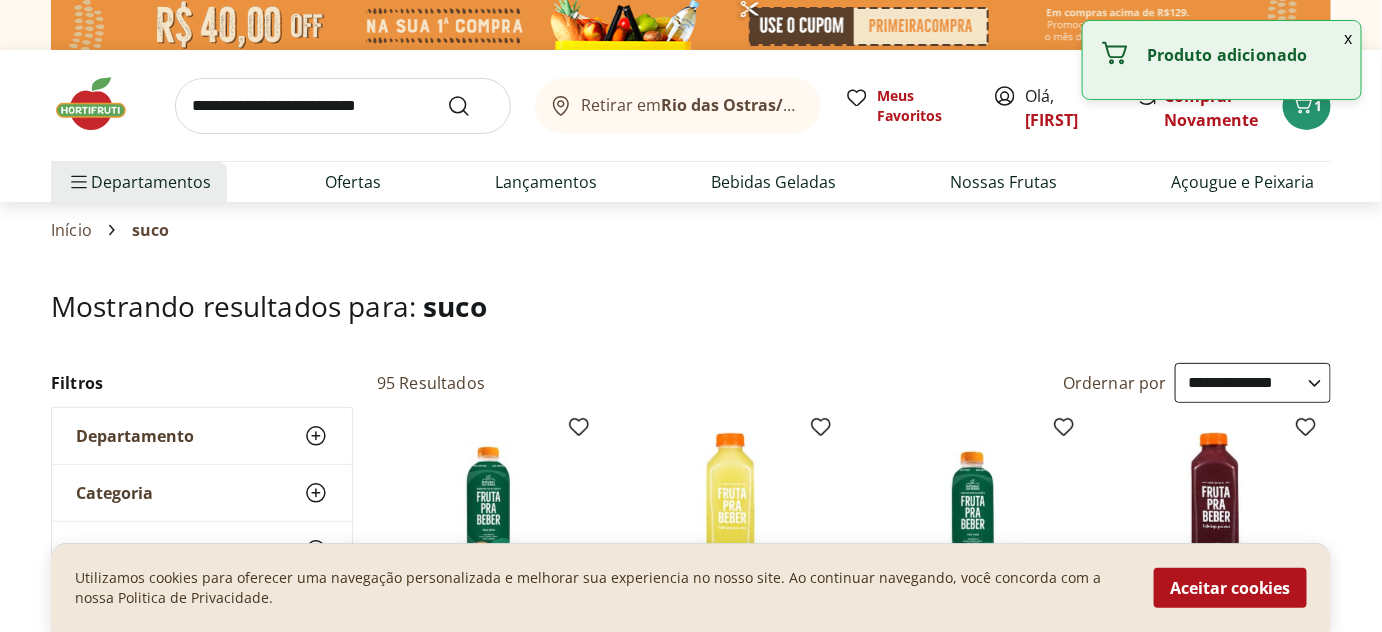 scroll, scrollTop: 424, scrollLeft: 0, axis: vertical 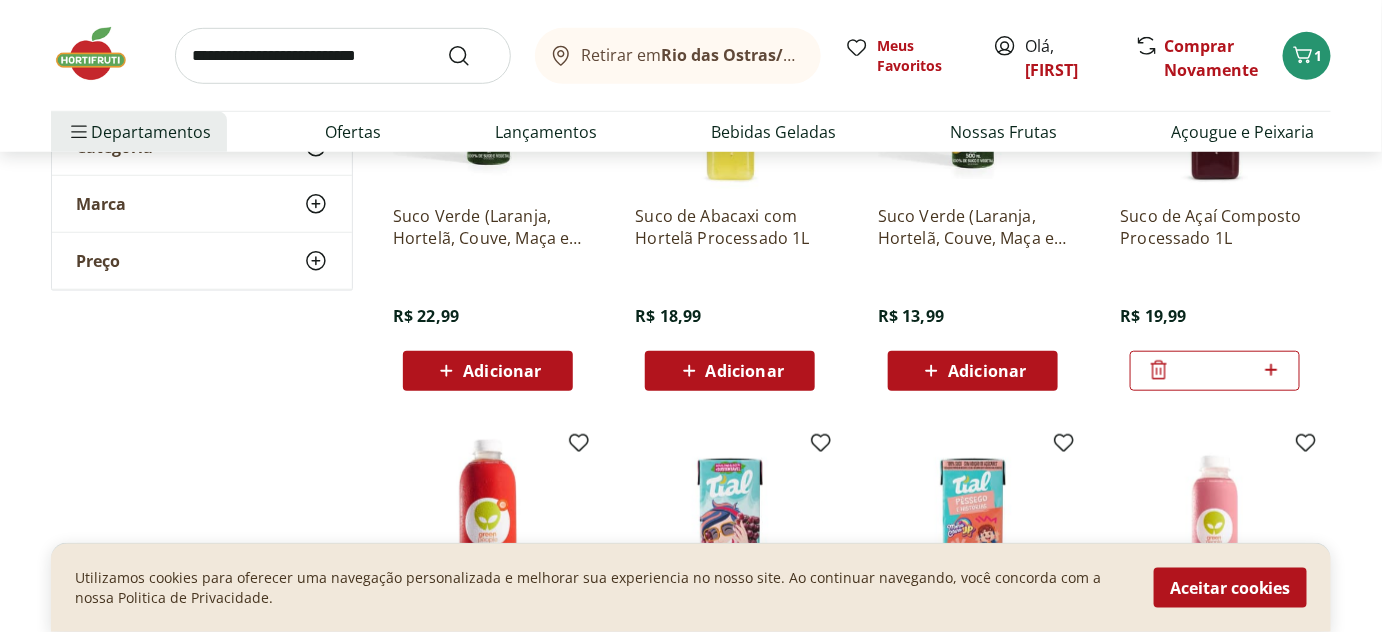 click on "Adicionar" at bounding box center [745, 371] 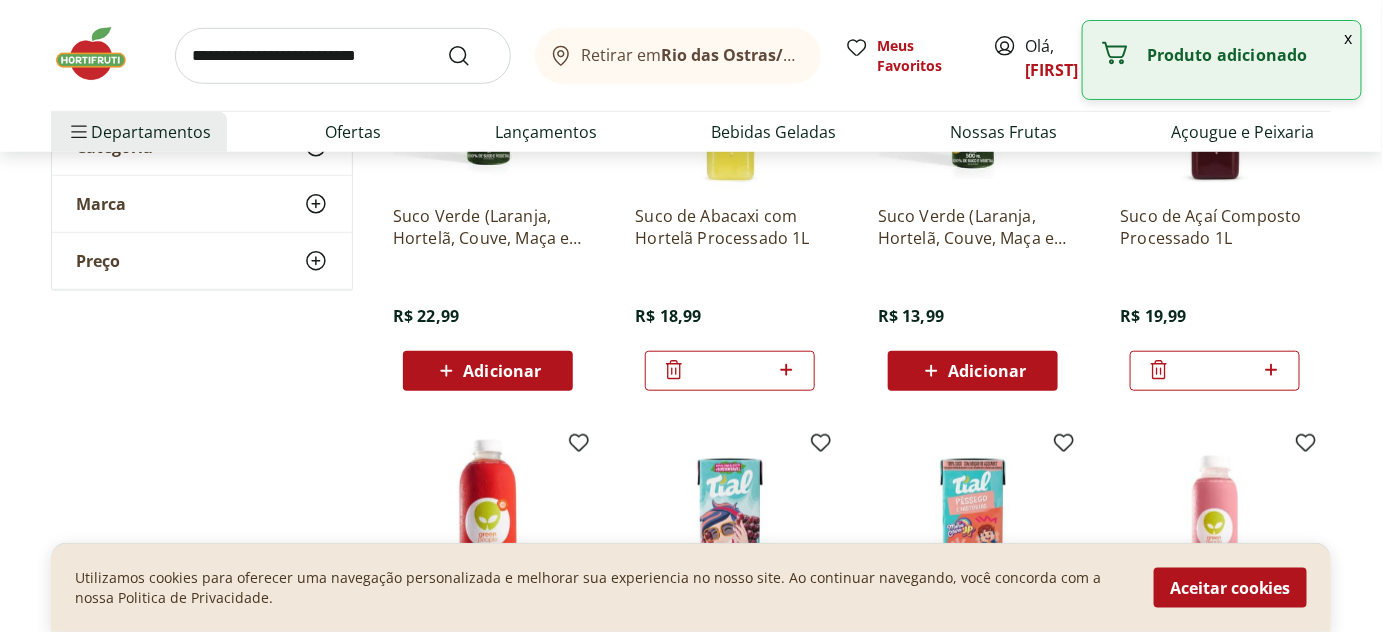 scroll, scrollTop: 0, scrollLeft: 0, axis: both 